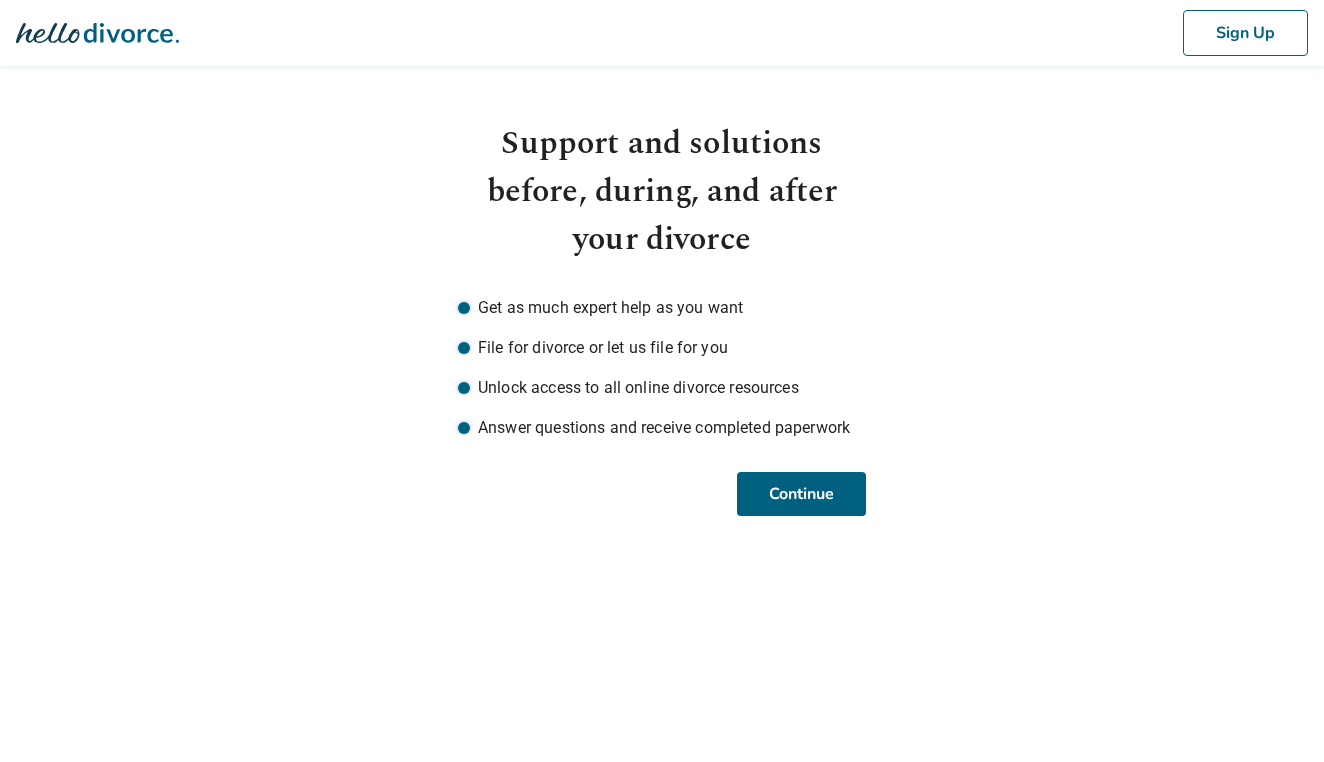 scroll, scrollTop: 0, scrollLeft: 0, axis: both 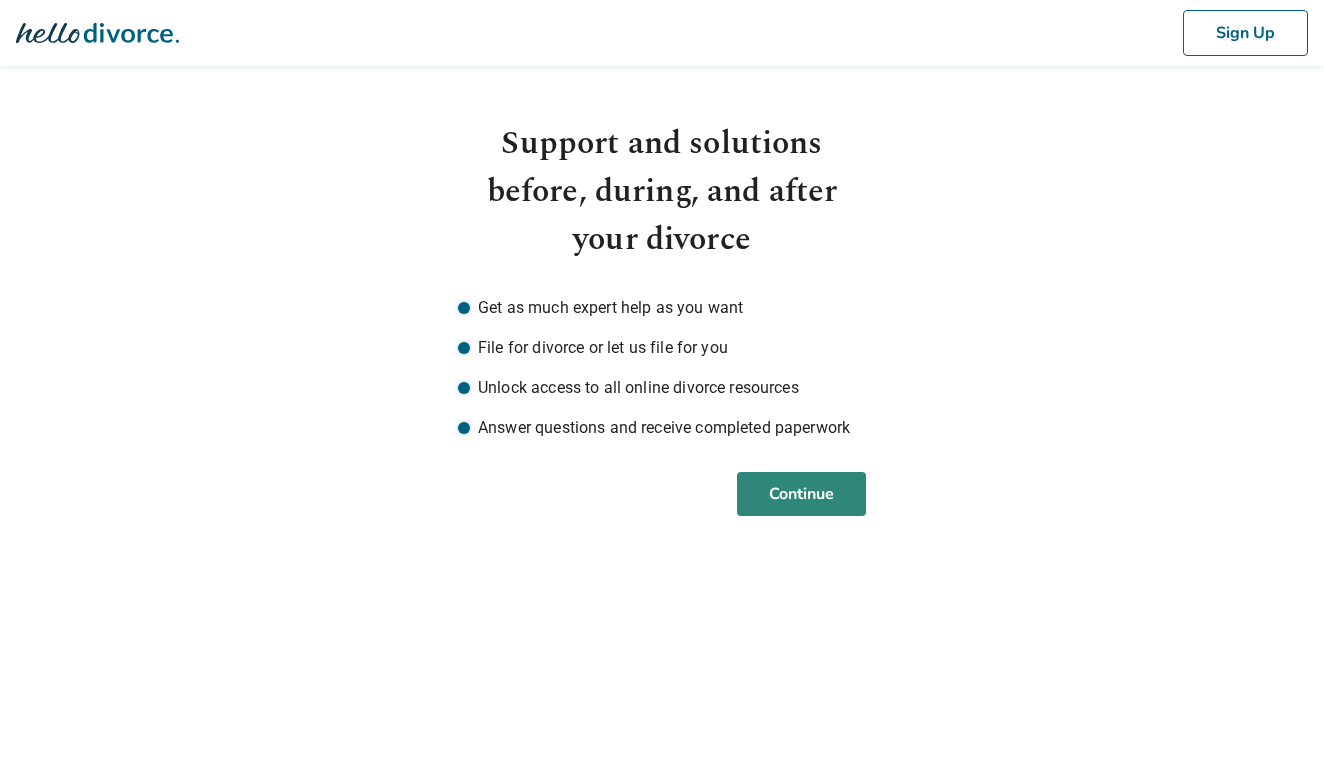 click on "Continue" at bounding box center (801, 494) 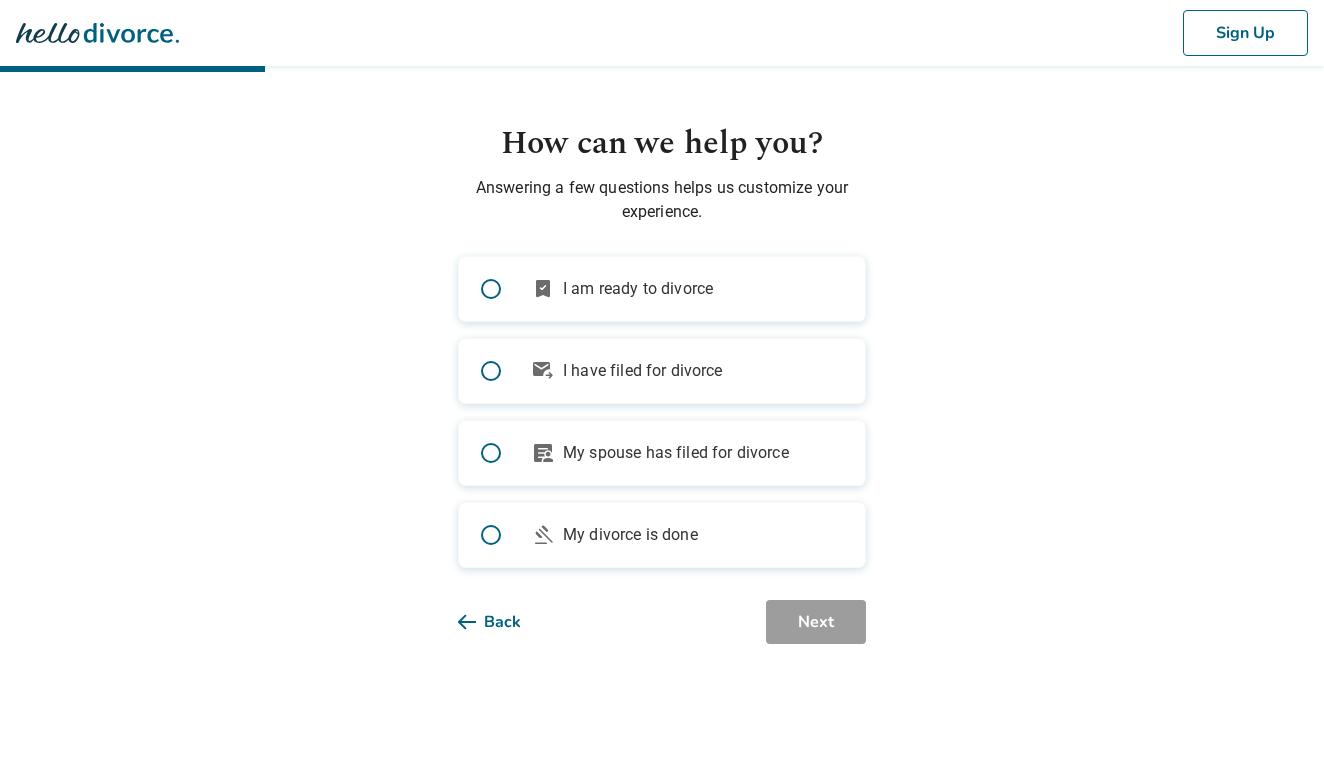 click on "bookmark_check I am ready to divorce" at bounding box center (662, 289) 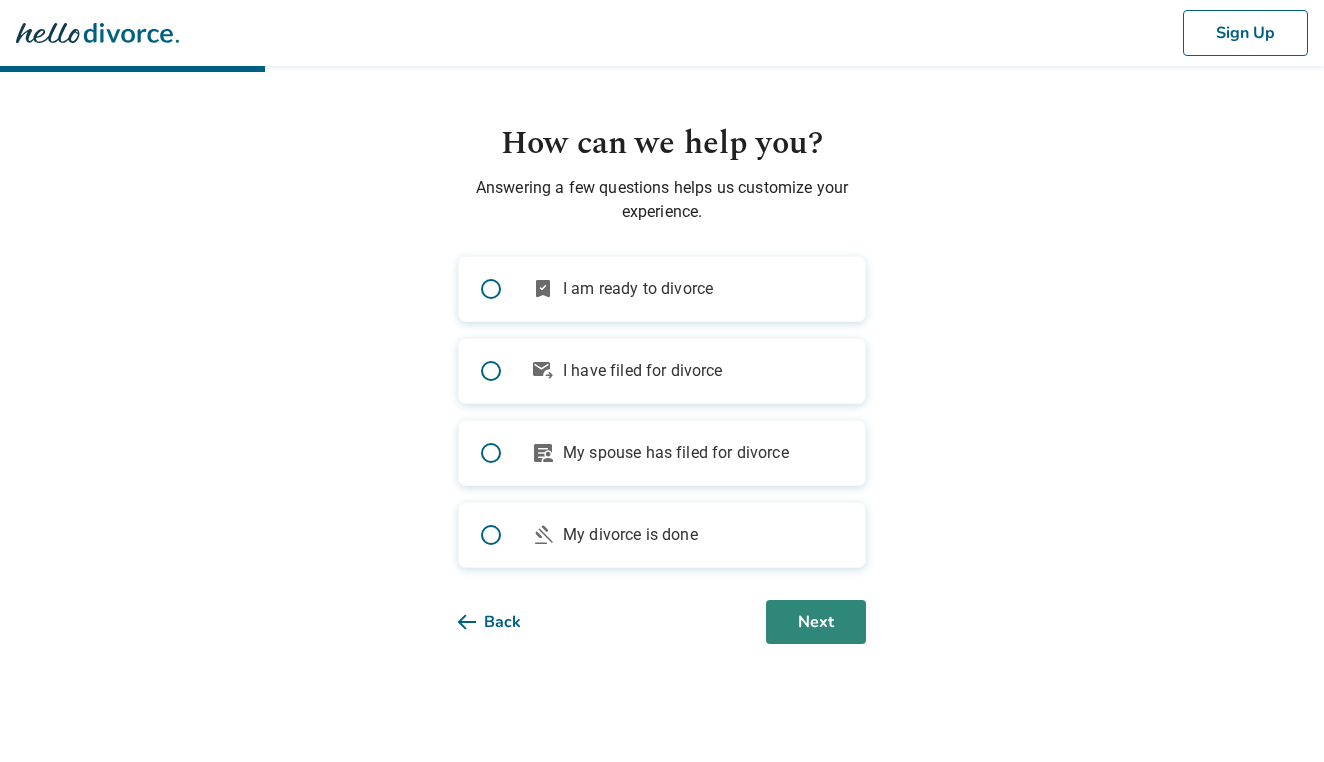 click on "Next" at bounding box center (816, 622) 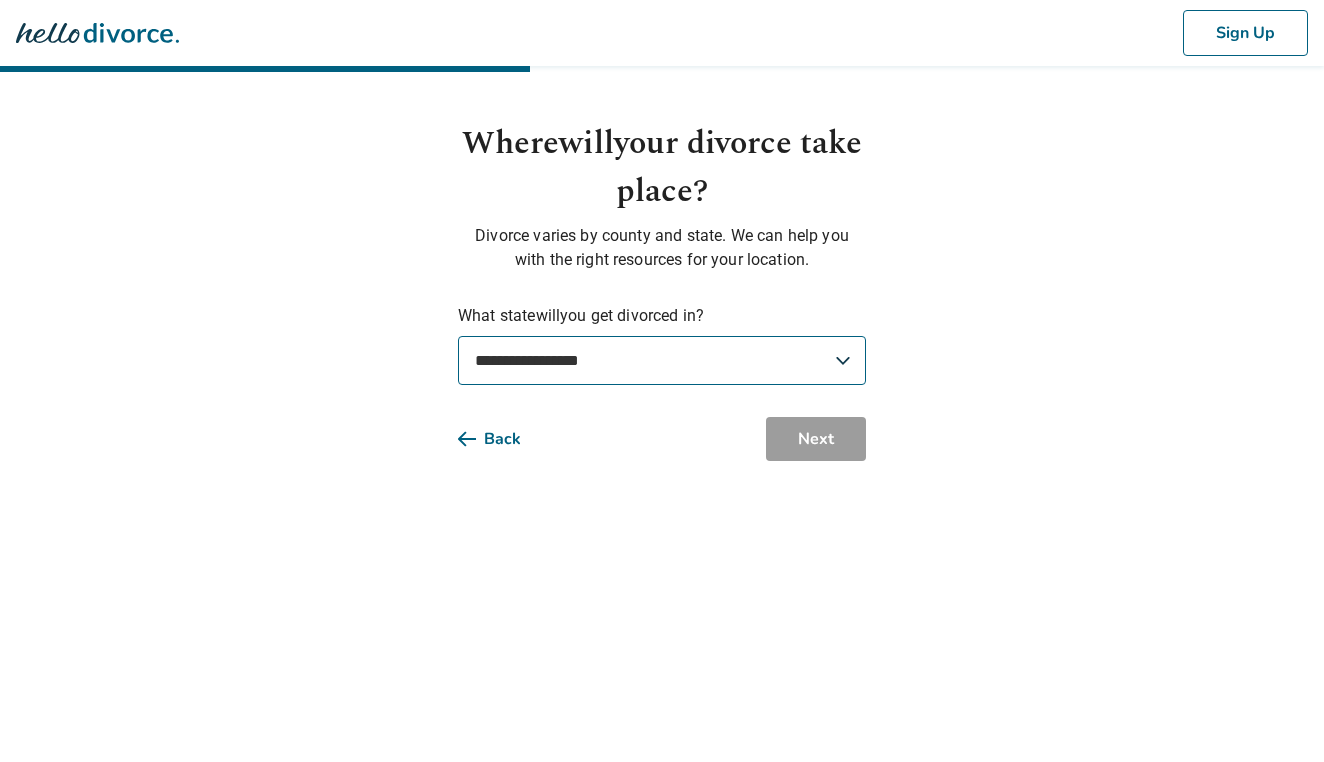 click on "**********" at bounding box center [662, 290] 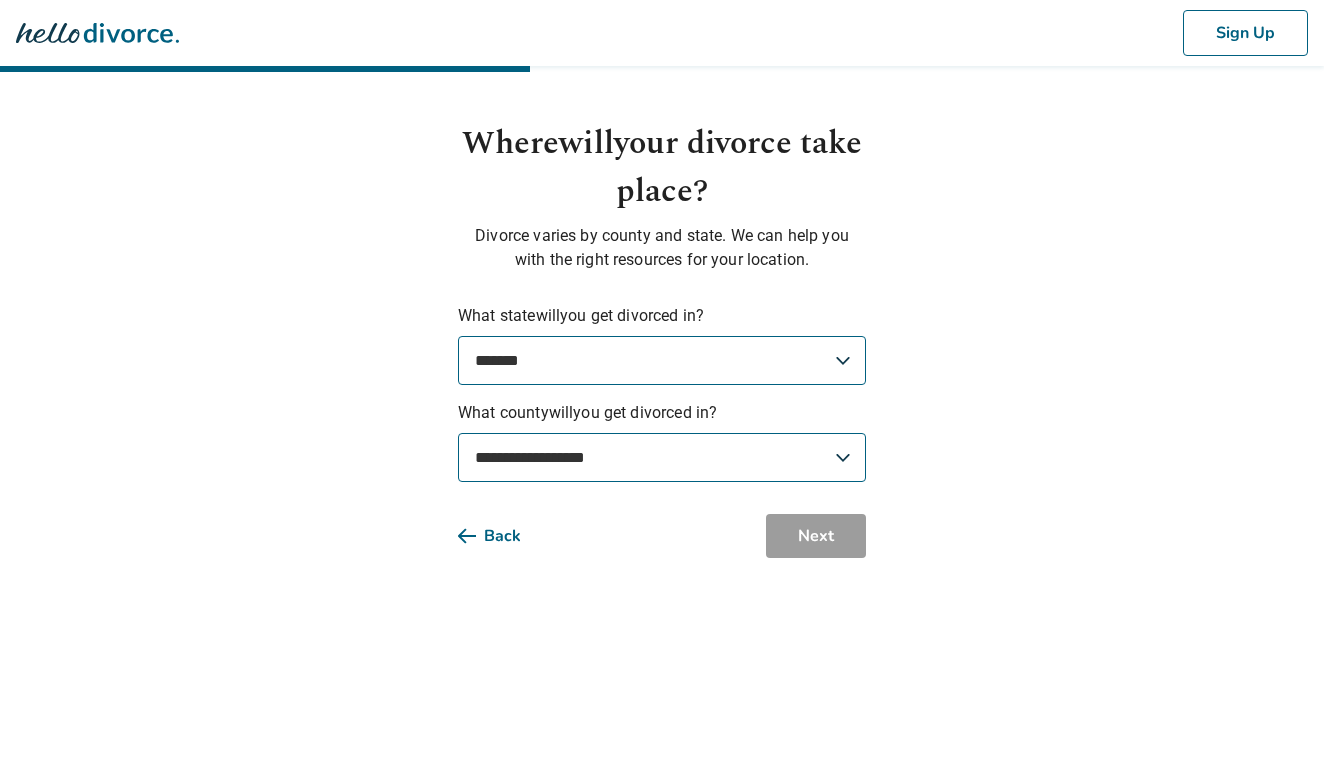 click on "**********" at bounding box center [662, 279] 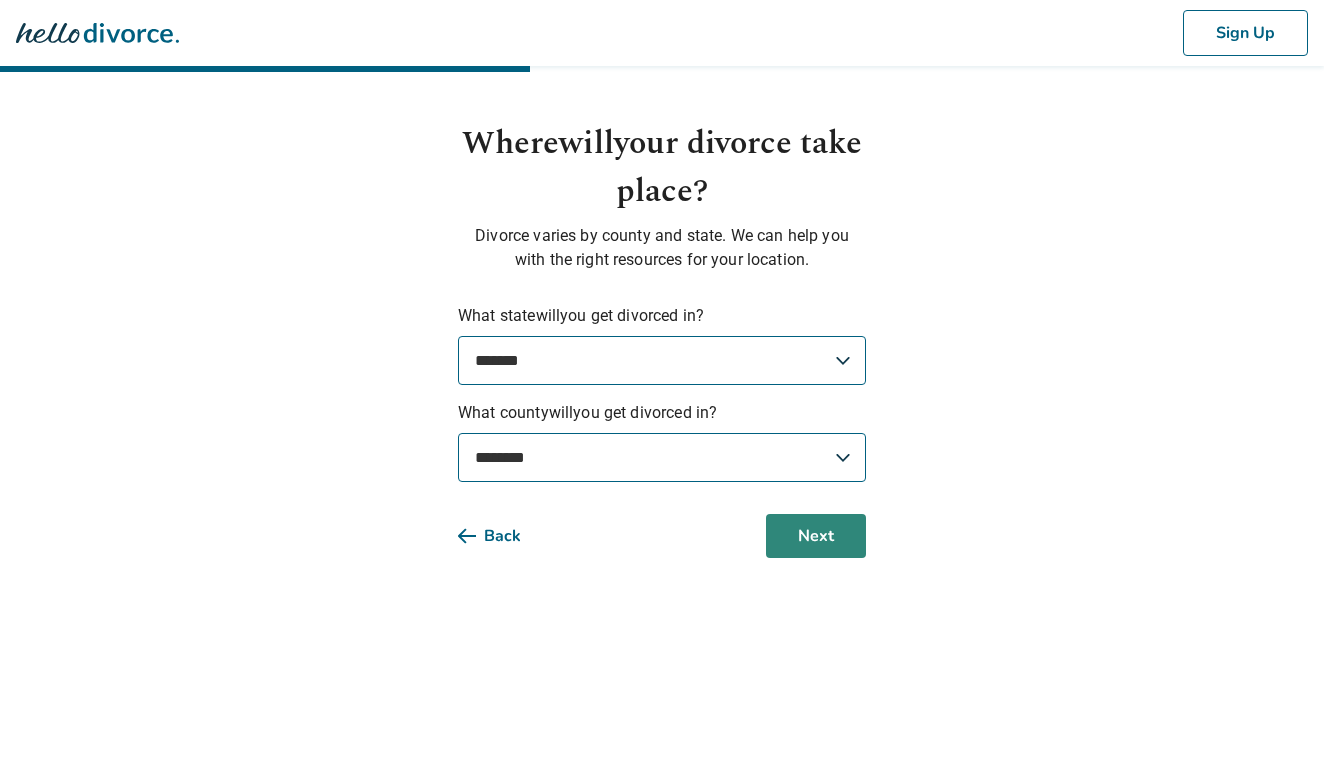click on "Next" at bounding box center [816, 536] 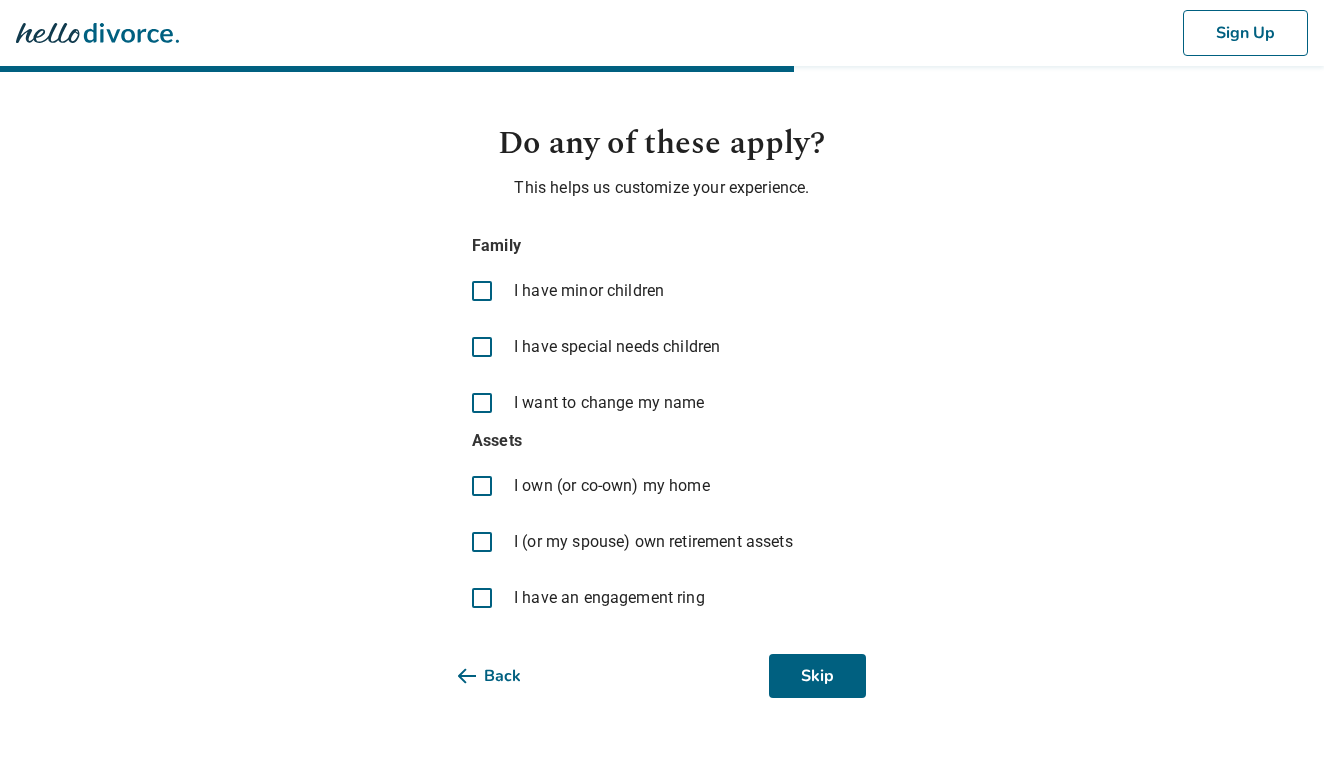 click on "I have minor children" at bounding box center (589, 291) 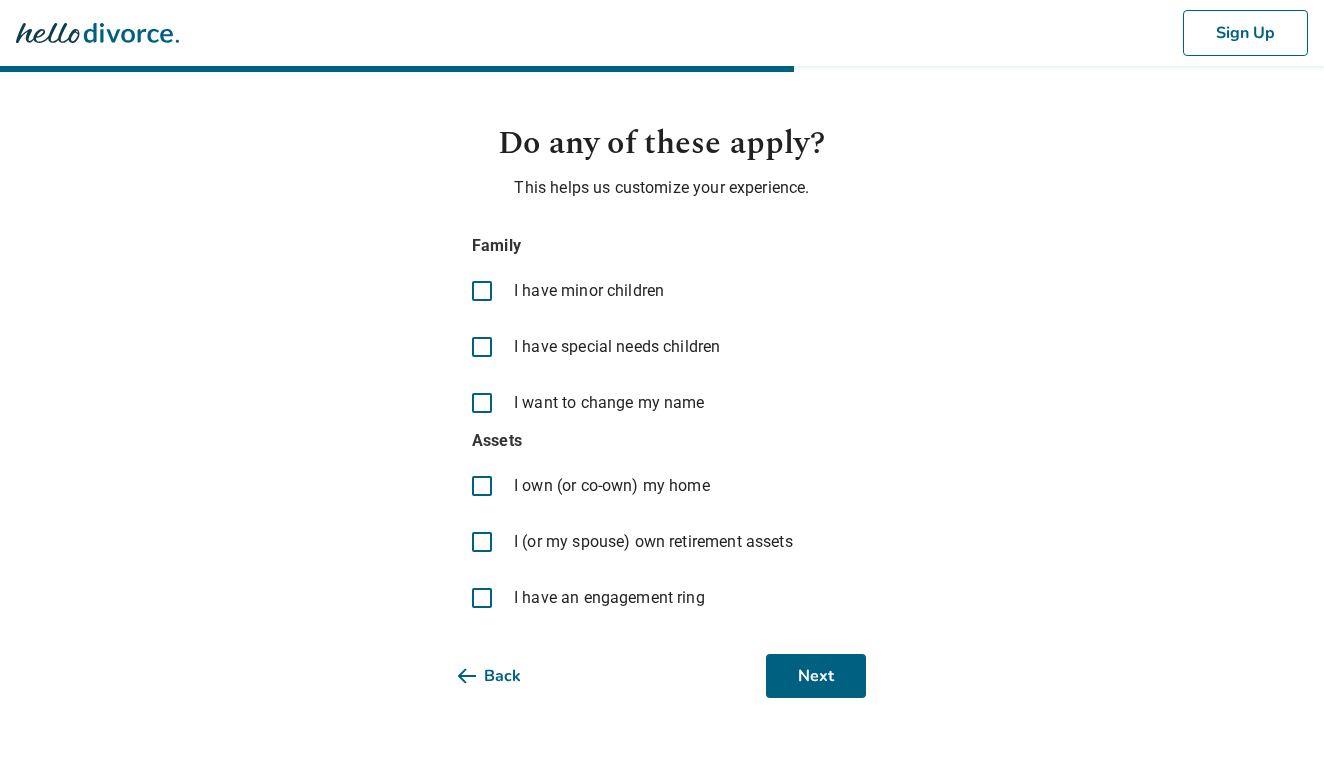 click on "I own (or co-own) my home" at bounding box center [612, 486] 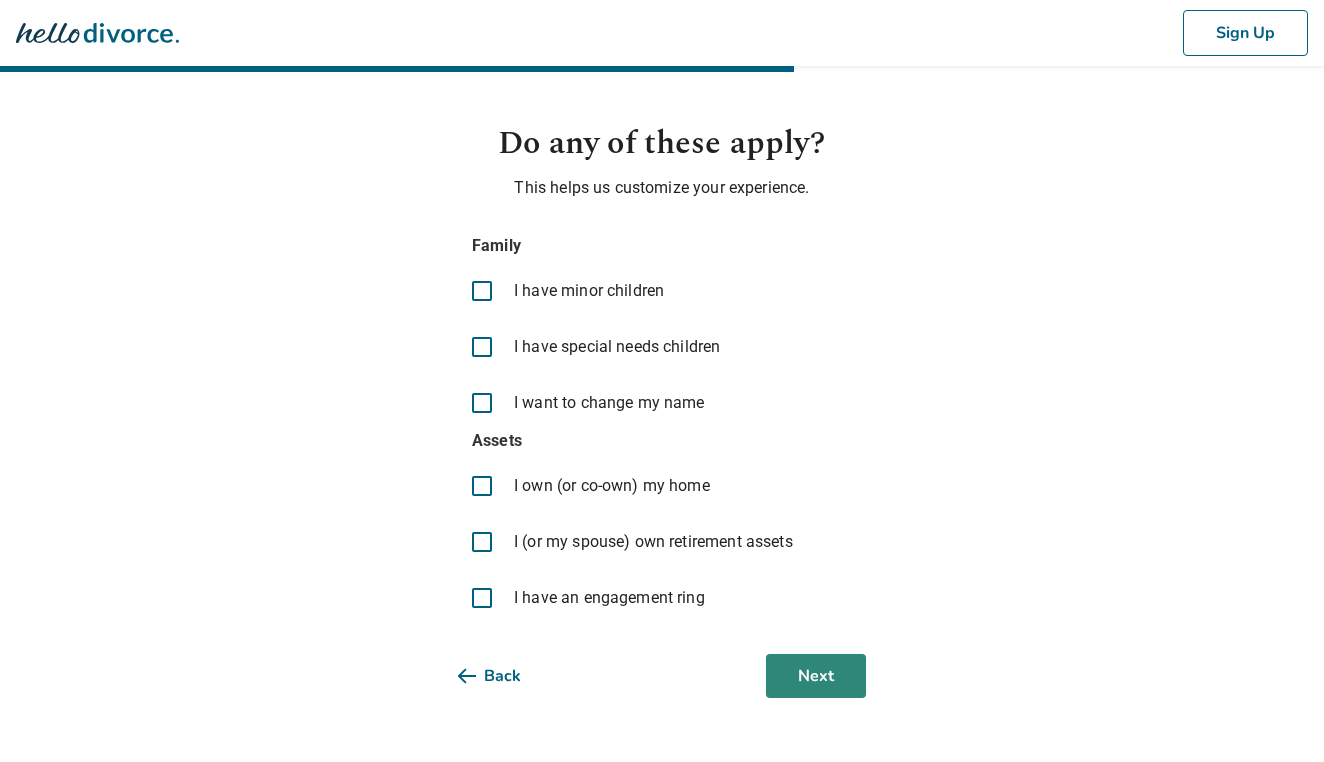click on "Next" at bounding box center [816, 676] 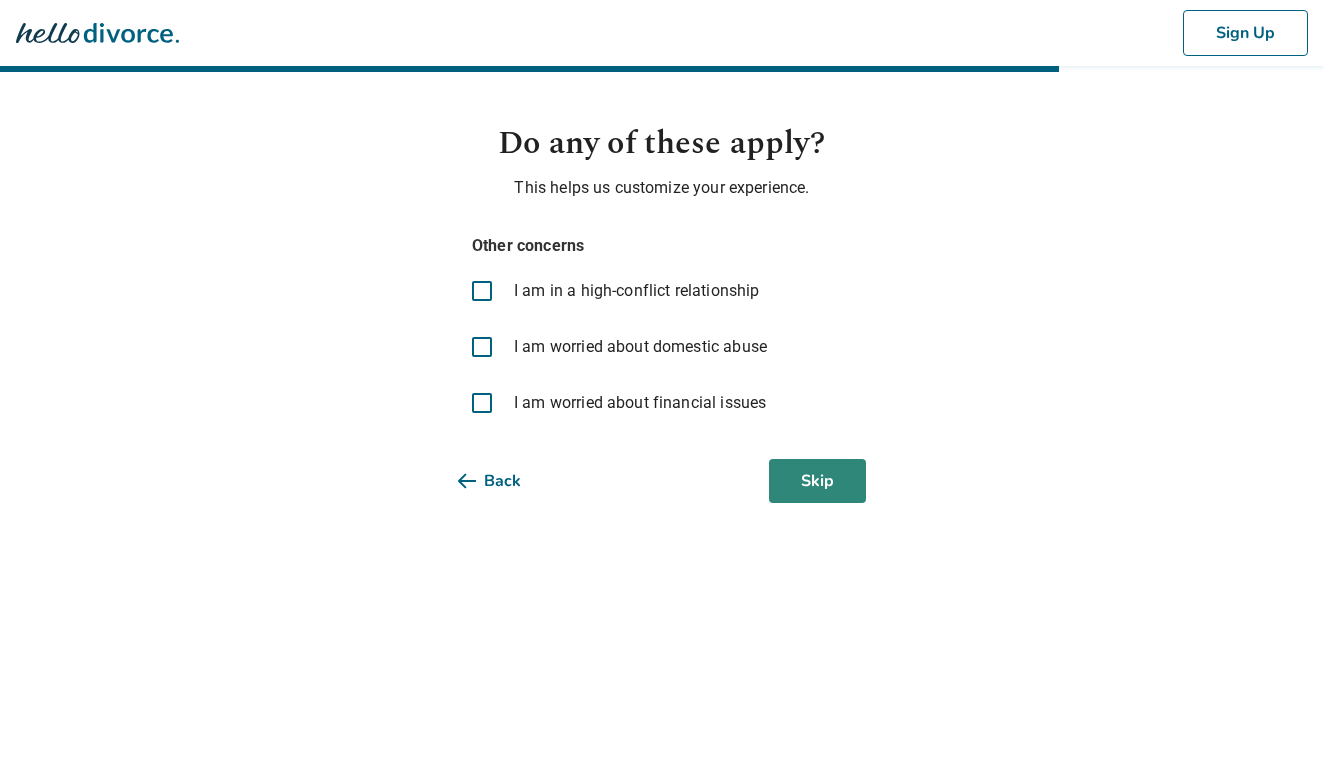 click on "Skip" at bounding box center [817, 481] 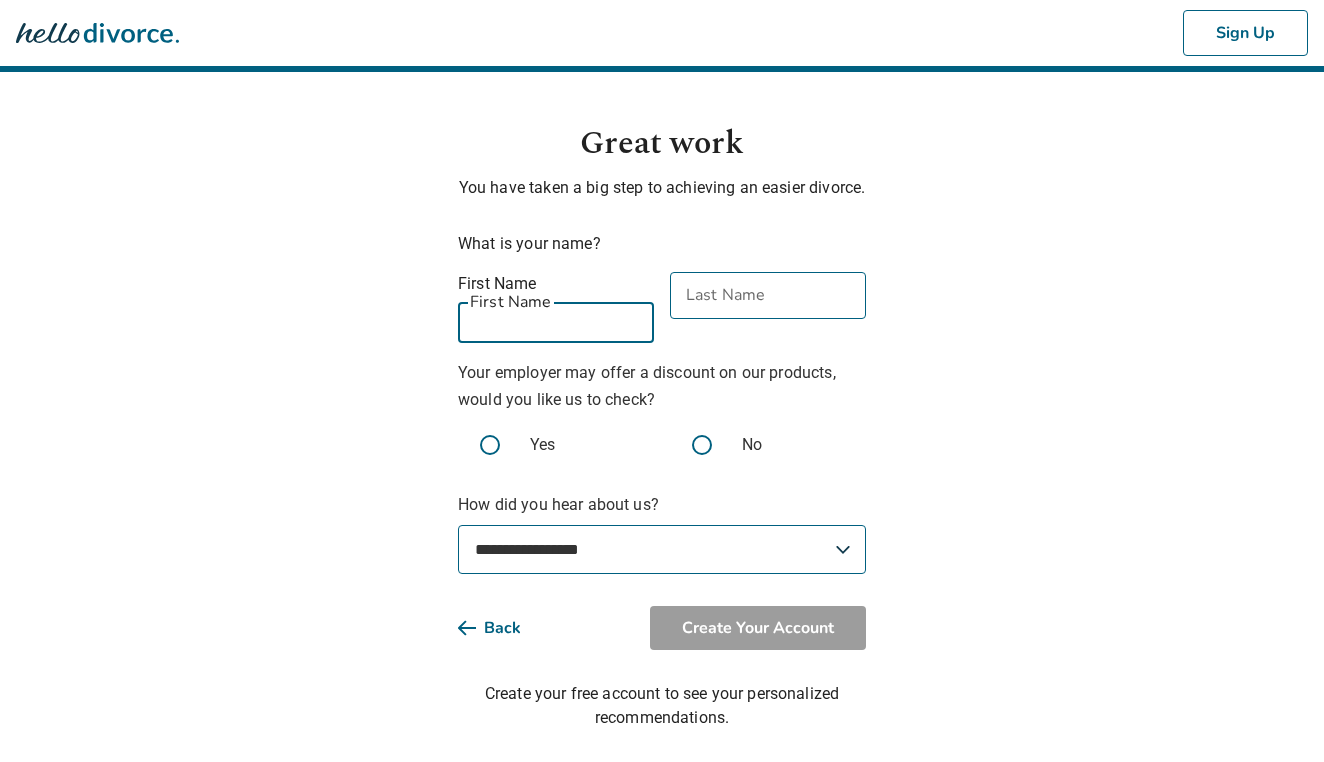 click on "First Name" at bounding box center [556, 319] 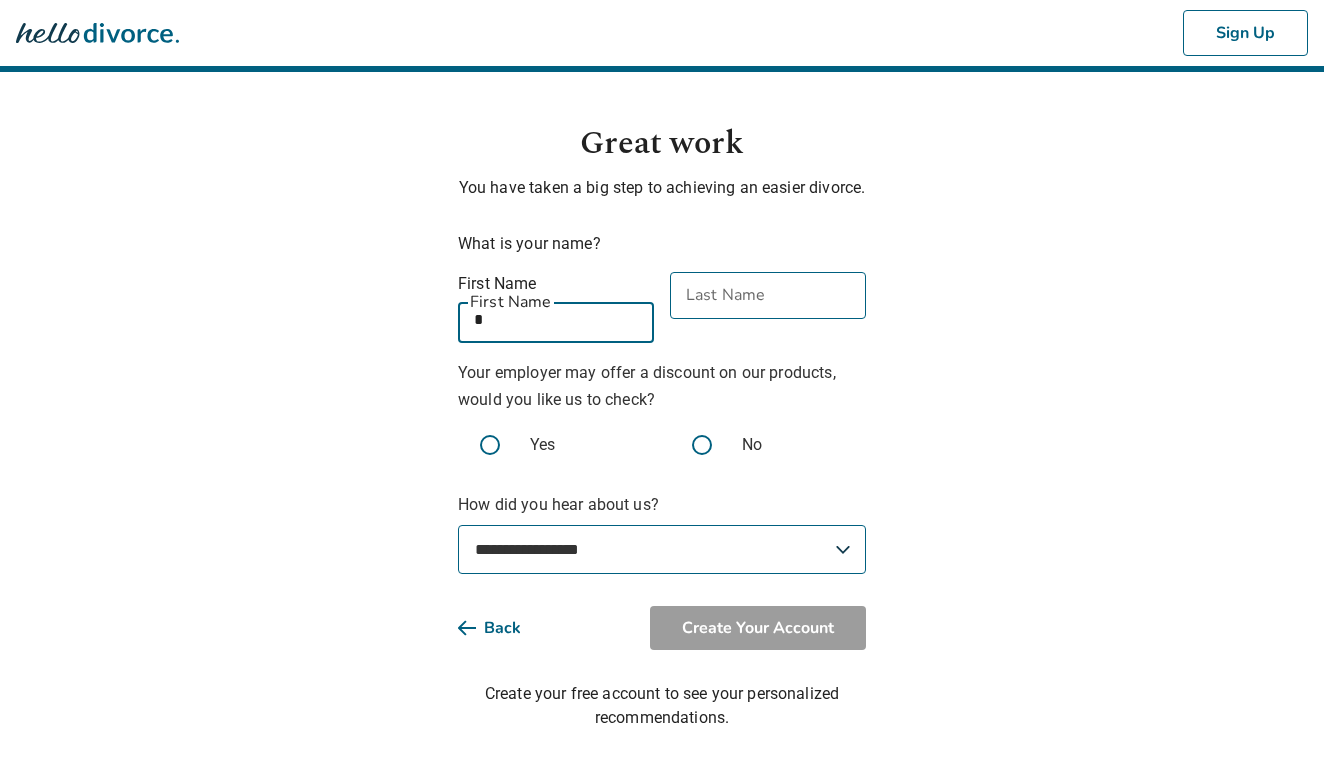 type on "*" 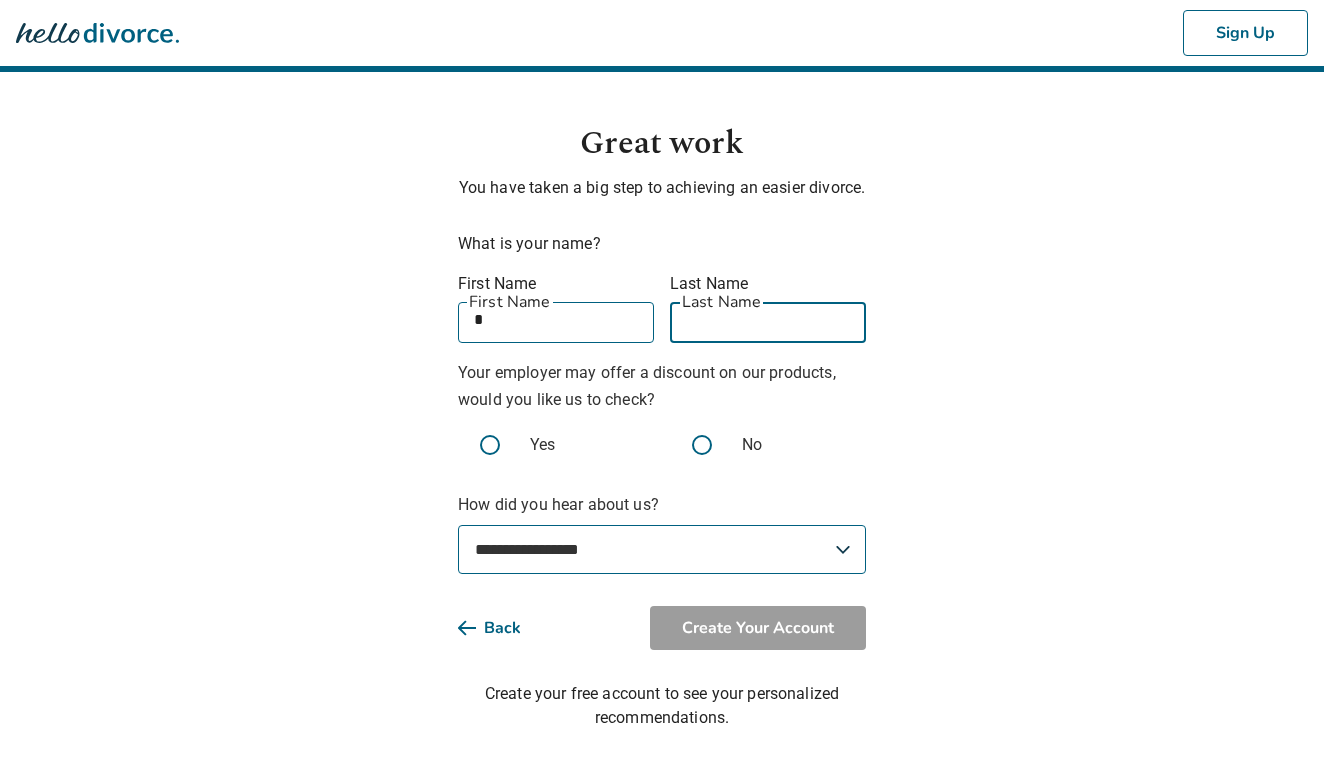 click on "Last Name" at bounding box center [768, 319] 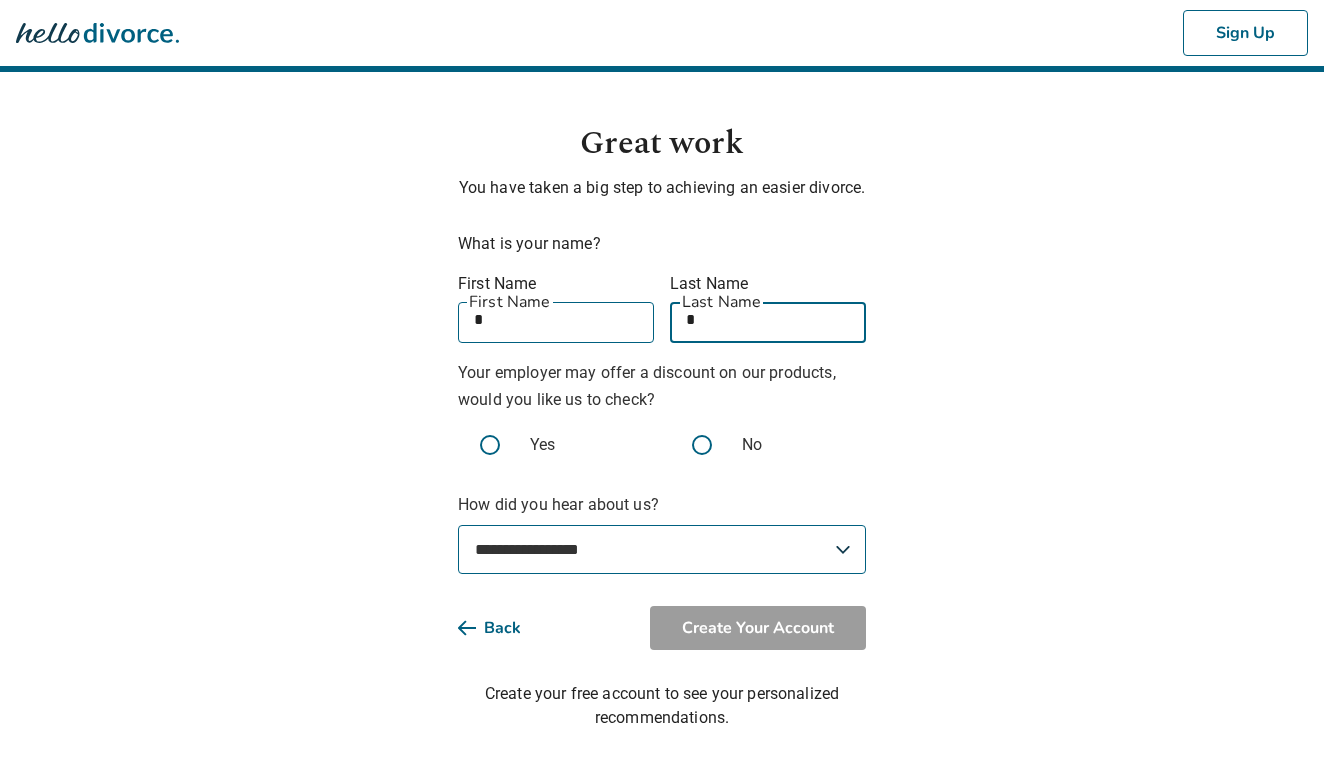 type on "*" 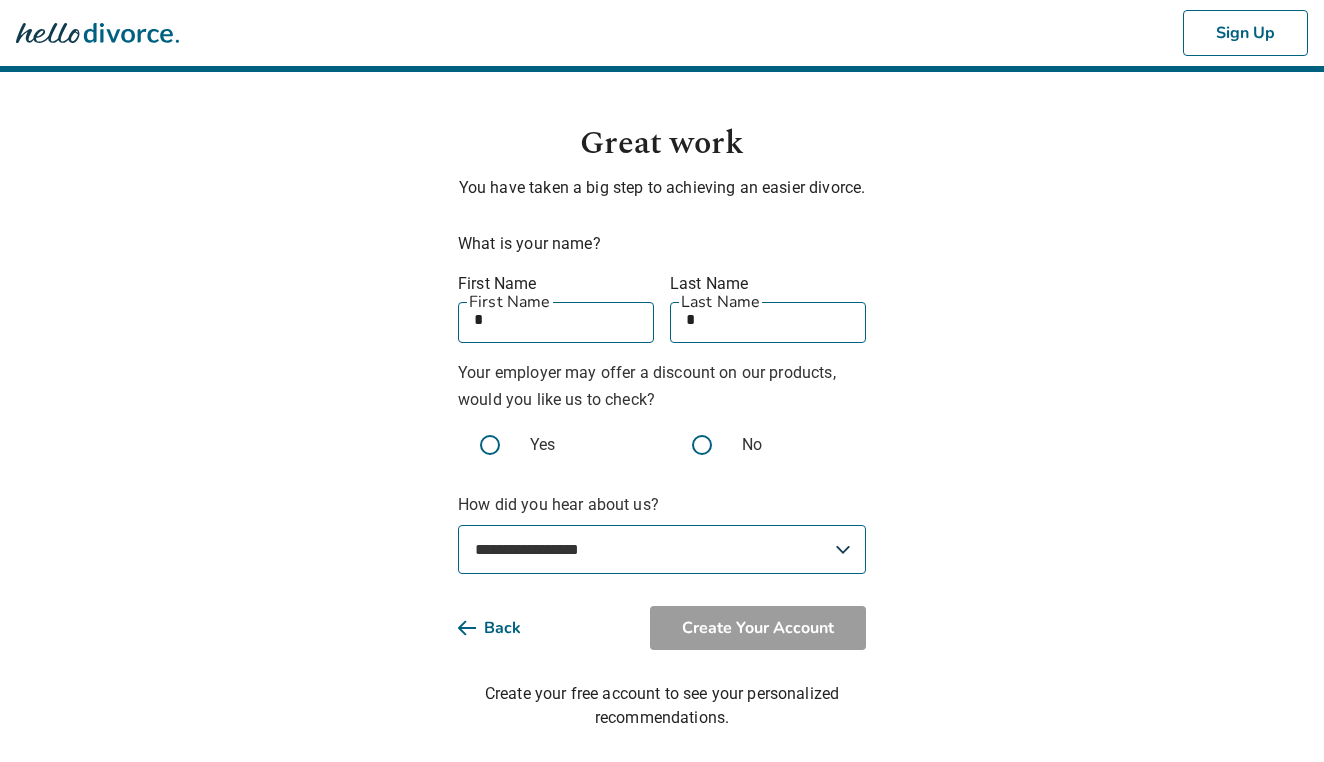 click at bounding box center (702, 445) 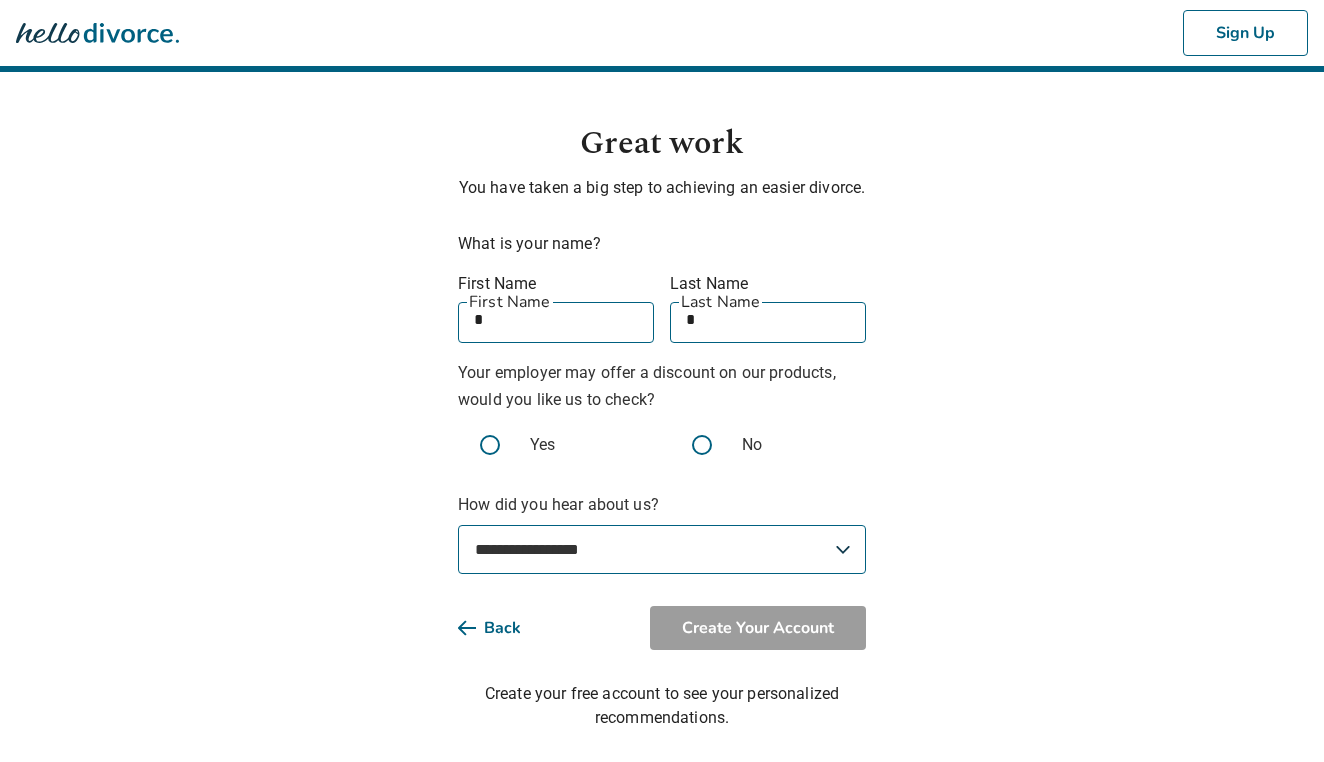 select on "**********" 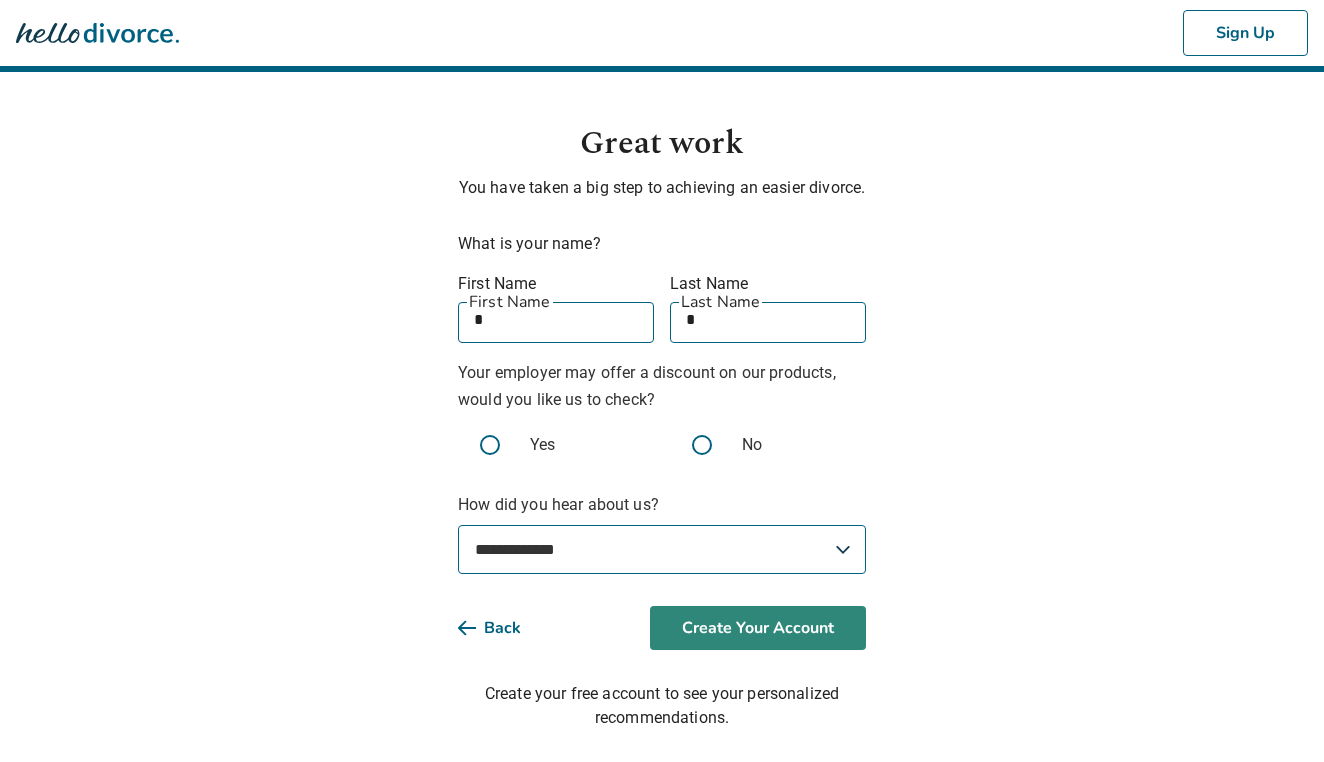 click on "Create Your Account" at bounding box center [758, 628] 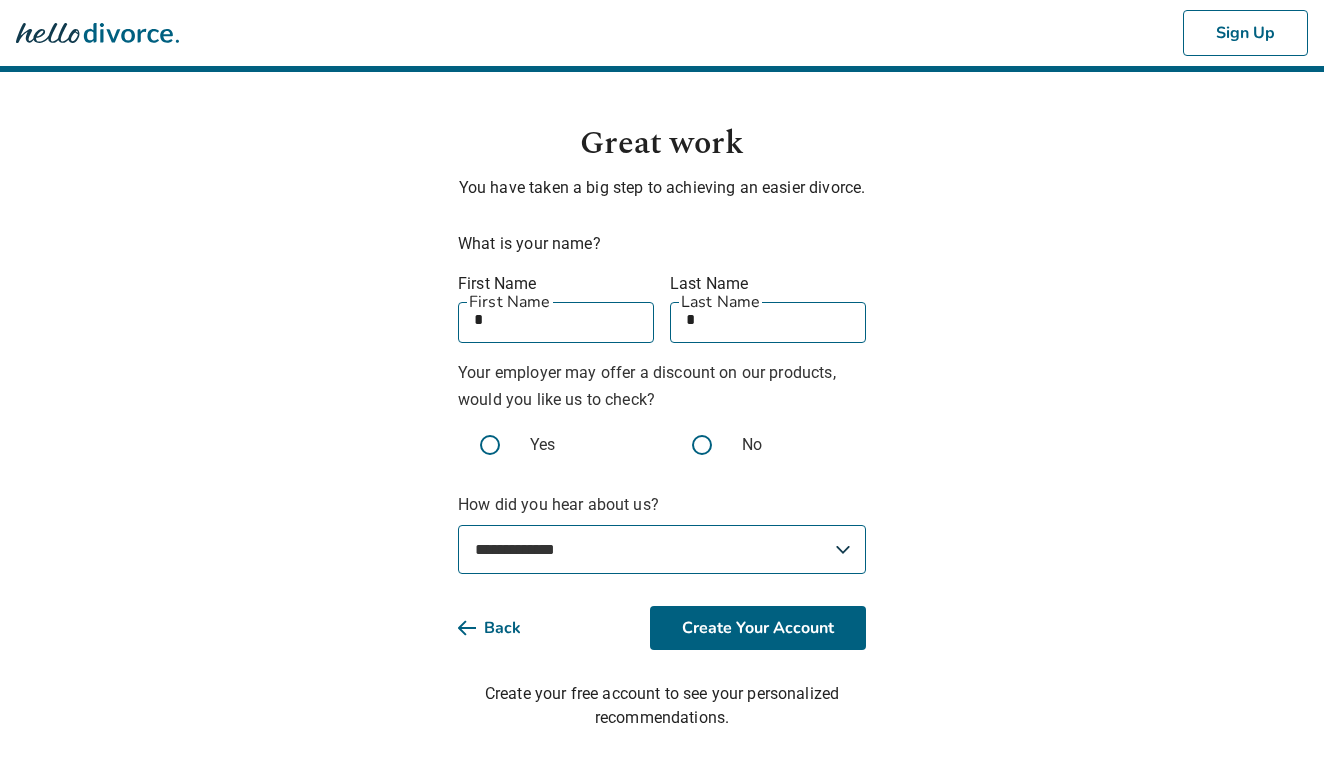 click on "**********" at bounding box center [662, 365] 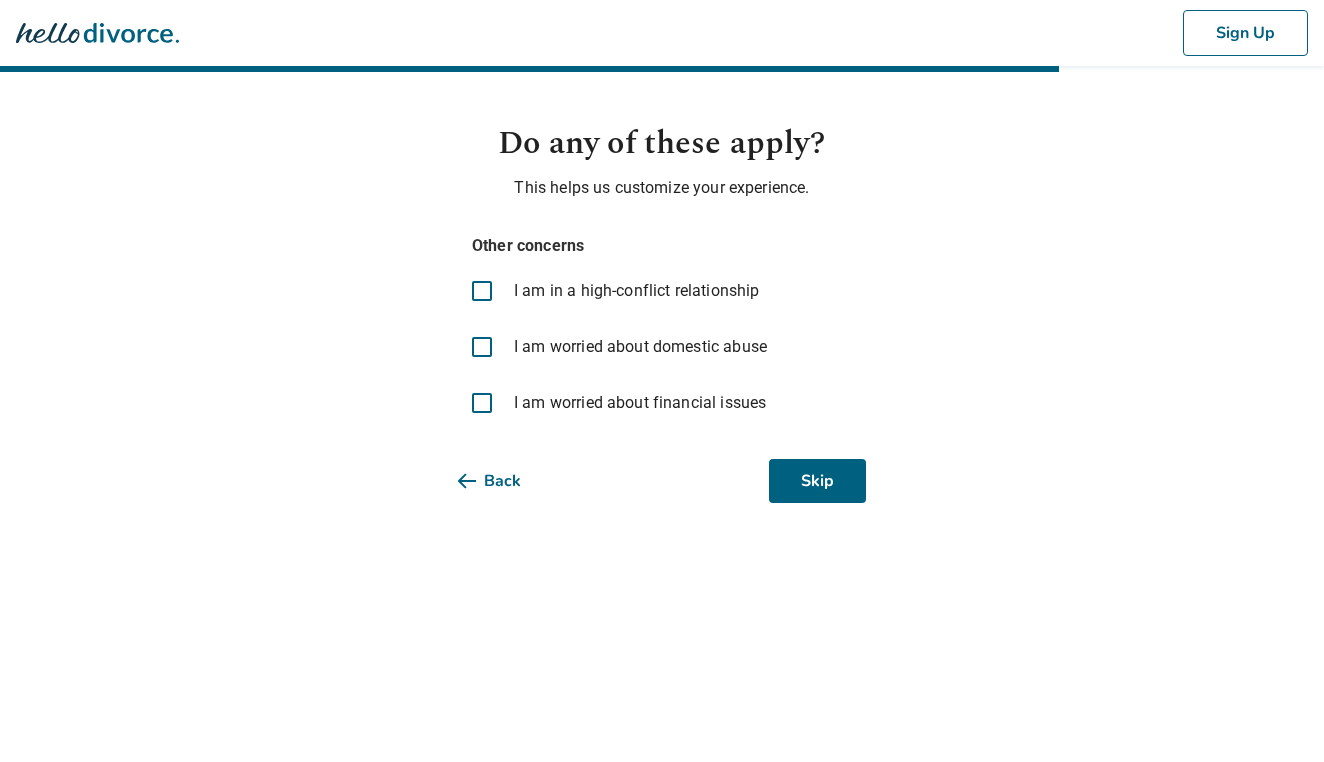 click on "Back" at bounding box center [505, 481] 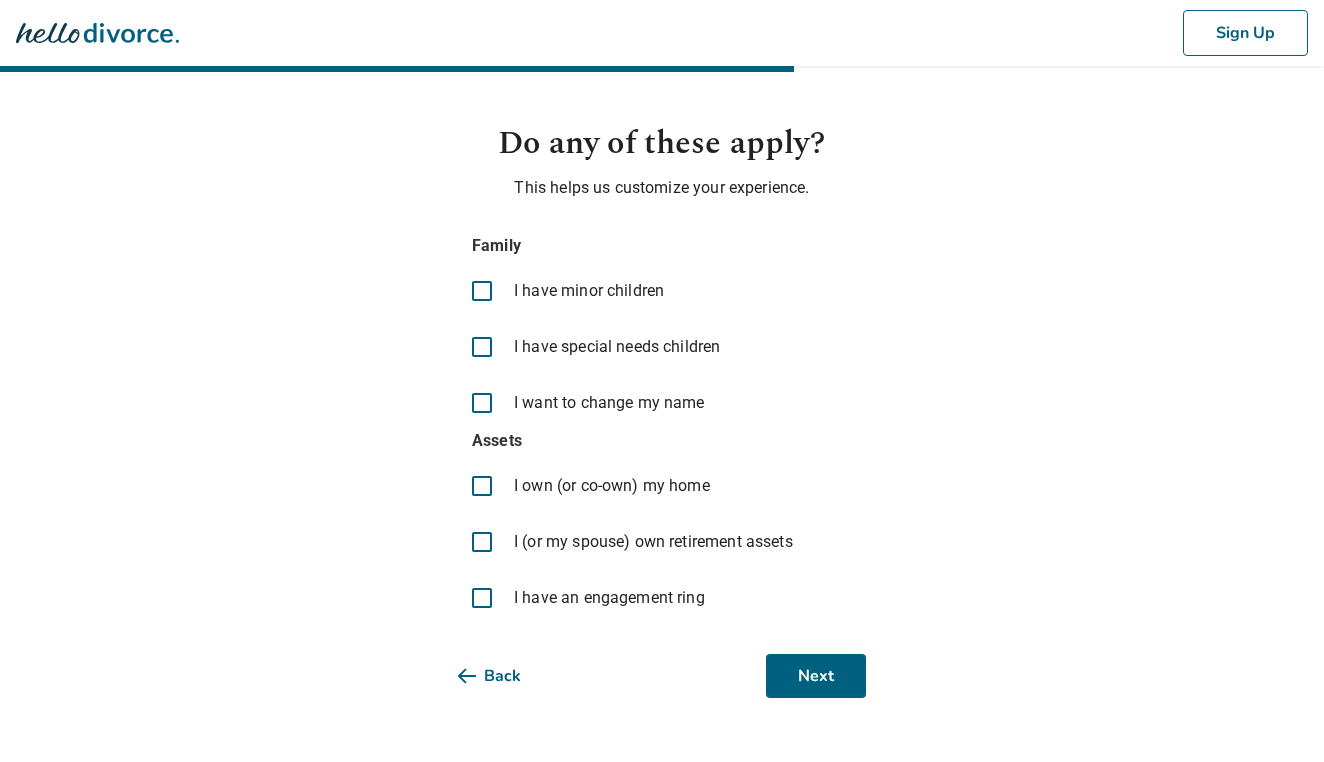 click on "Back" at bounding box center (505, 676) 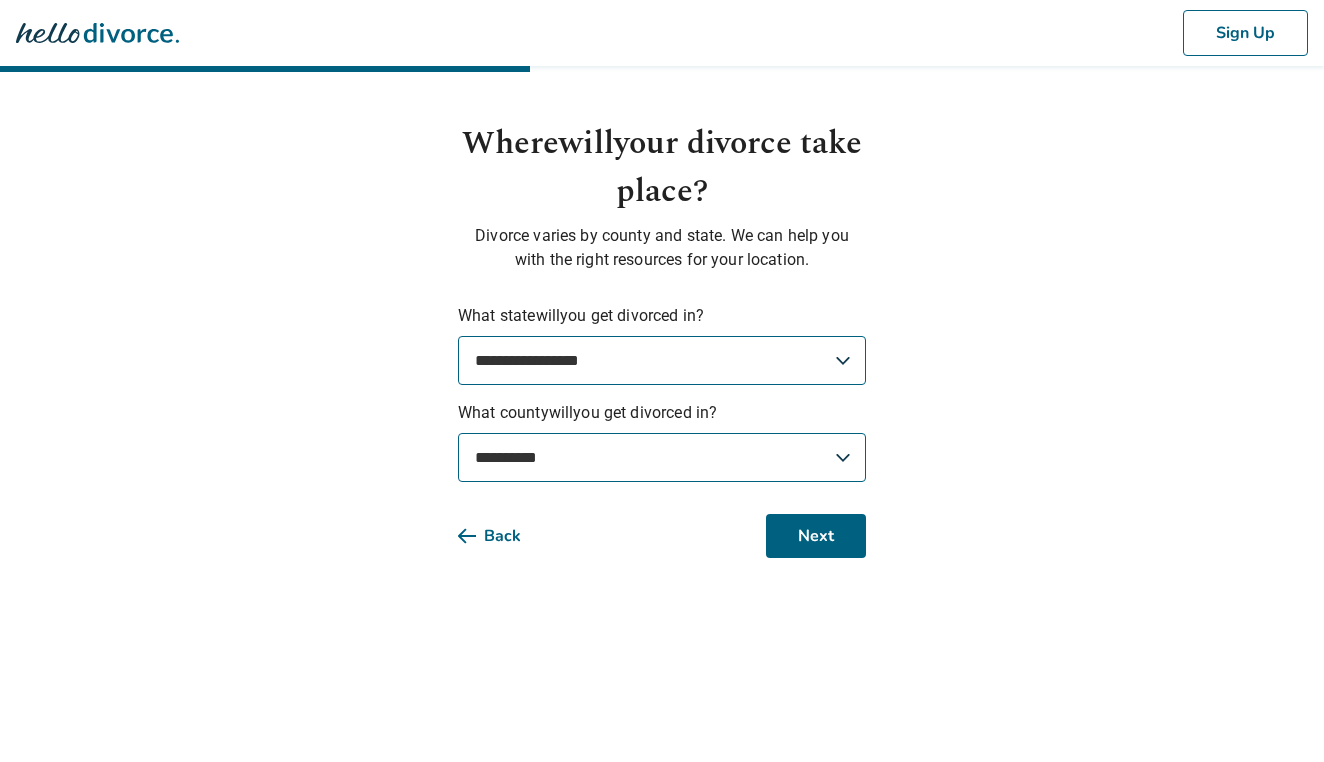 click on "Back" at bounding box center [505, 536] 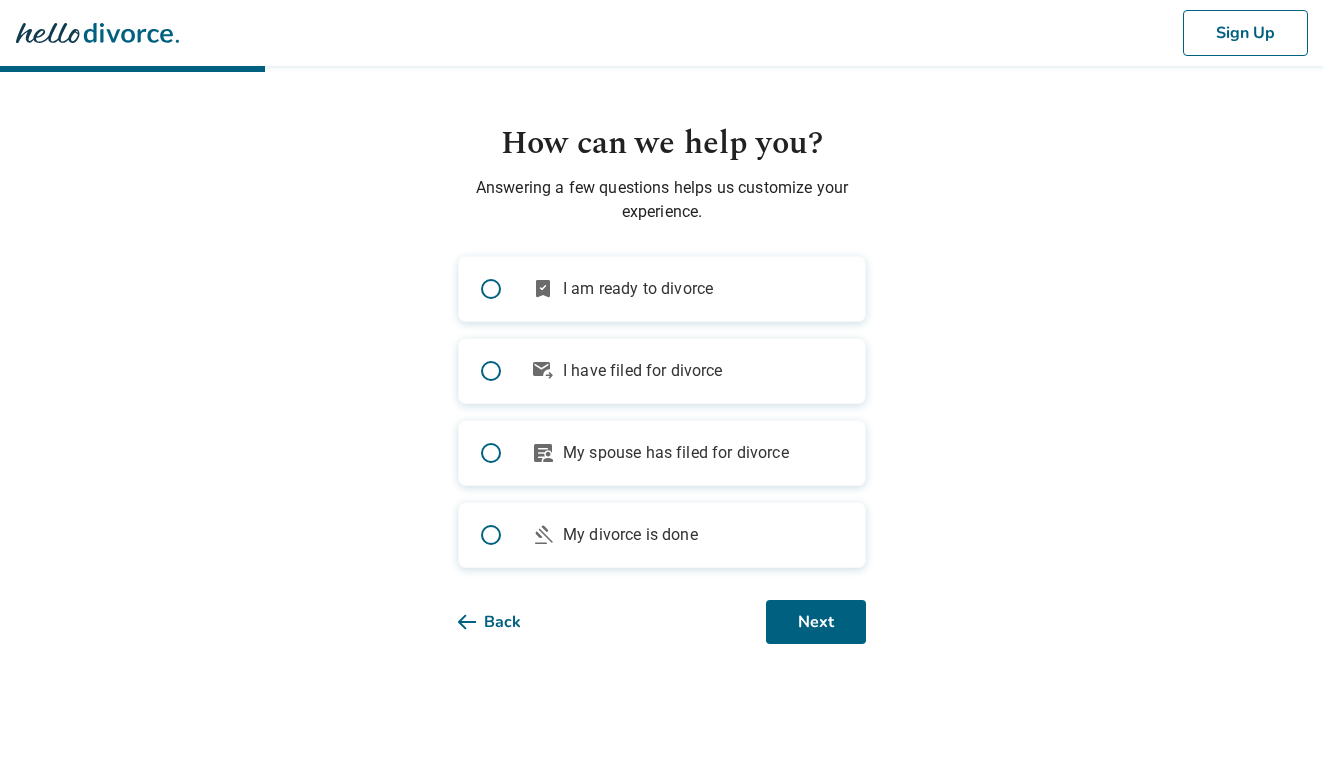 click on "Back" at bounding box center (505, 622) 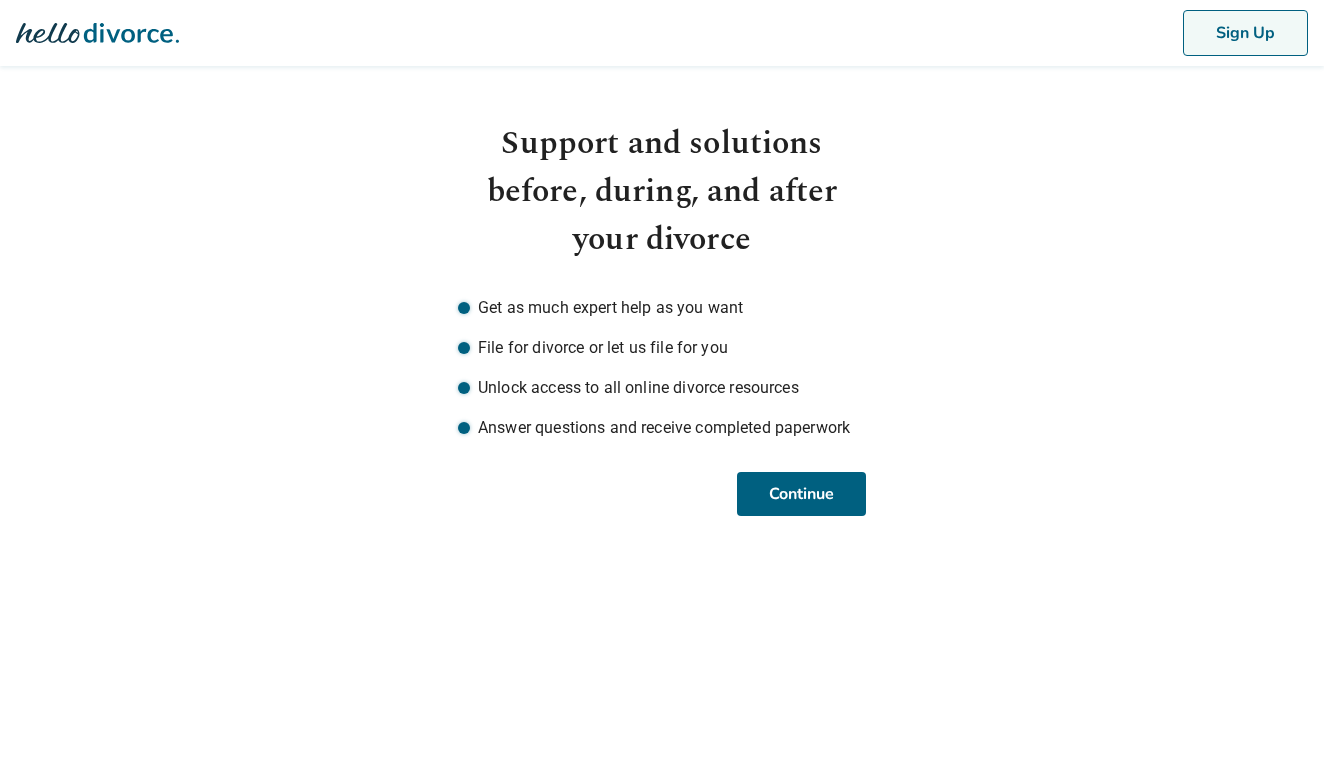 click on "Sign Up" at bounding box center (1245, 33) 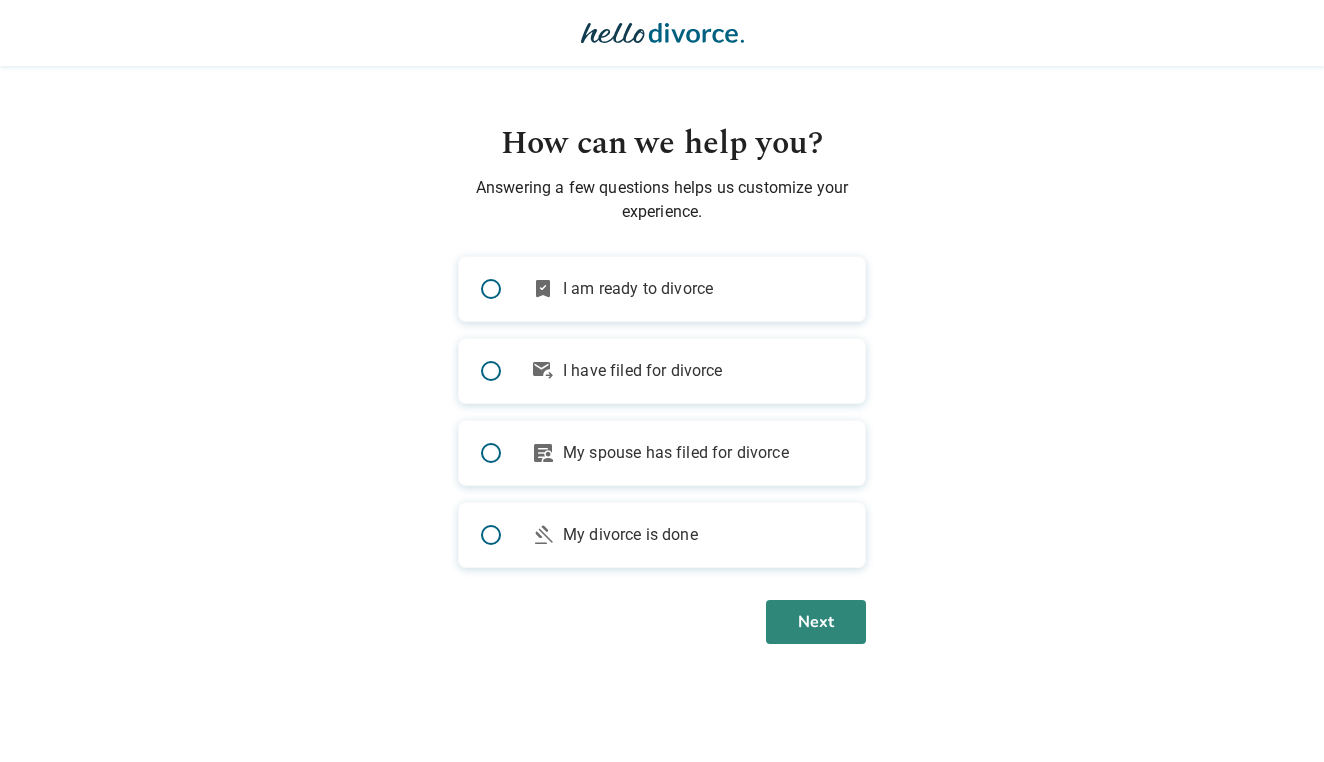 click on "Next" at bounding box center (816, 622) 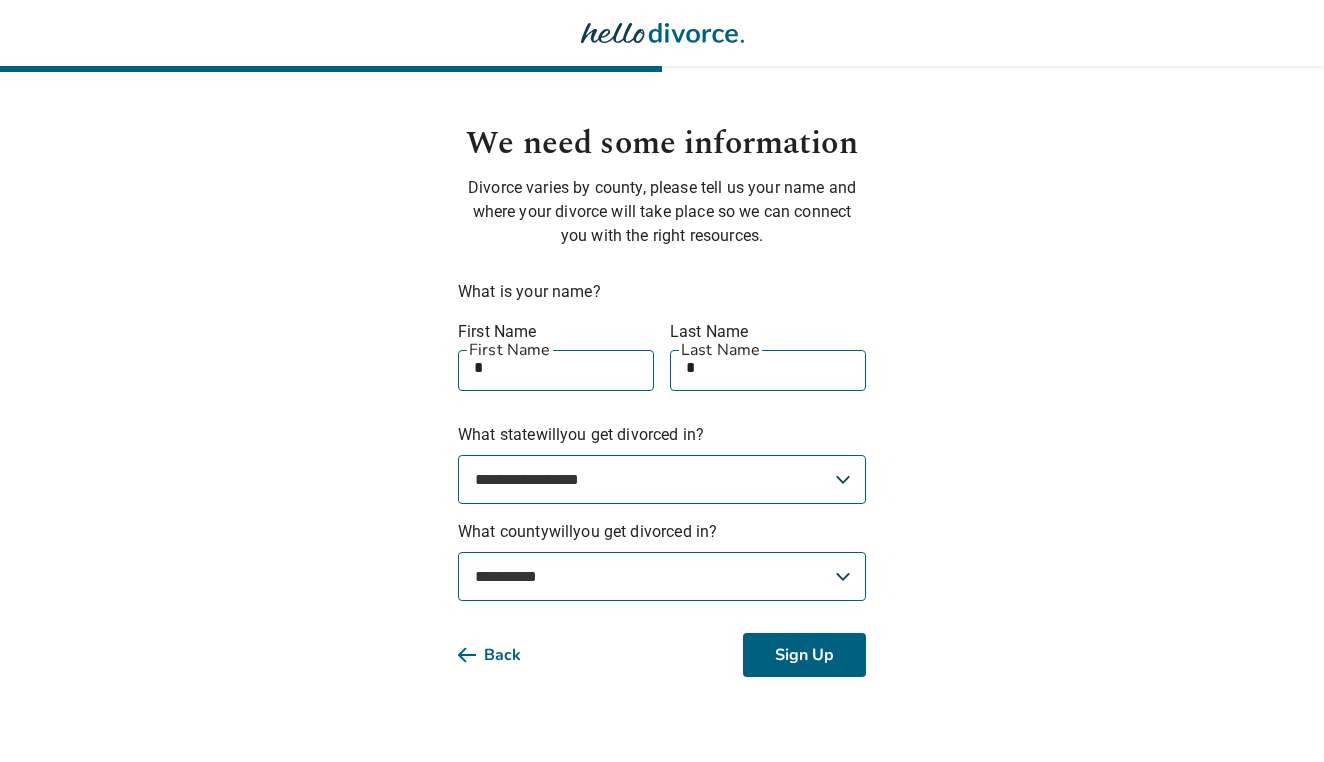 drag, startPoint x: 854, startPoint y: 623, endPoint x: 977, endPoint y: 472, distance: 194.75626 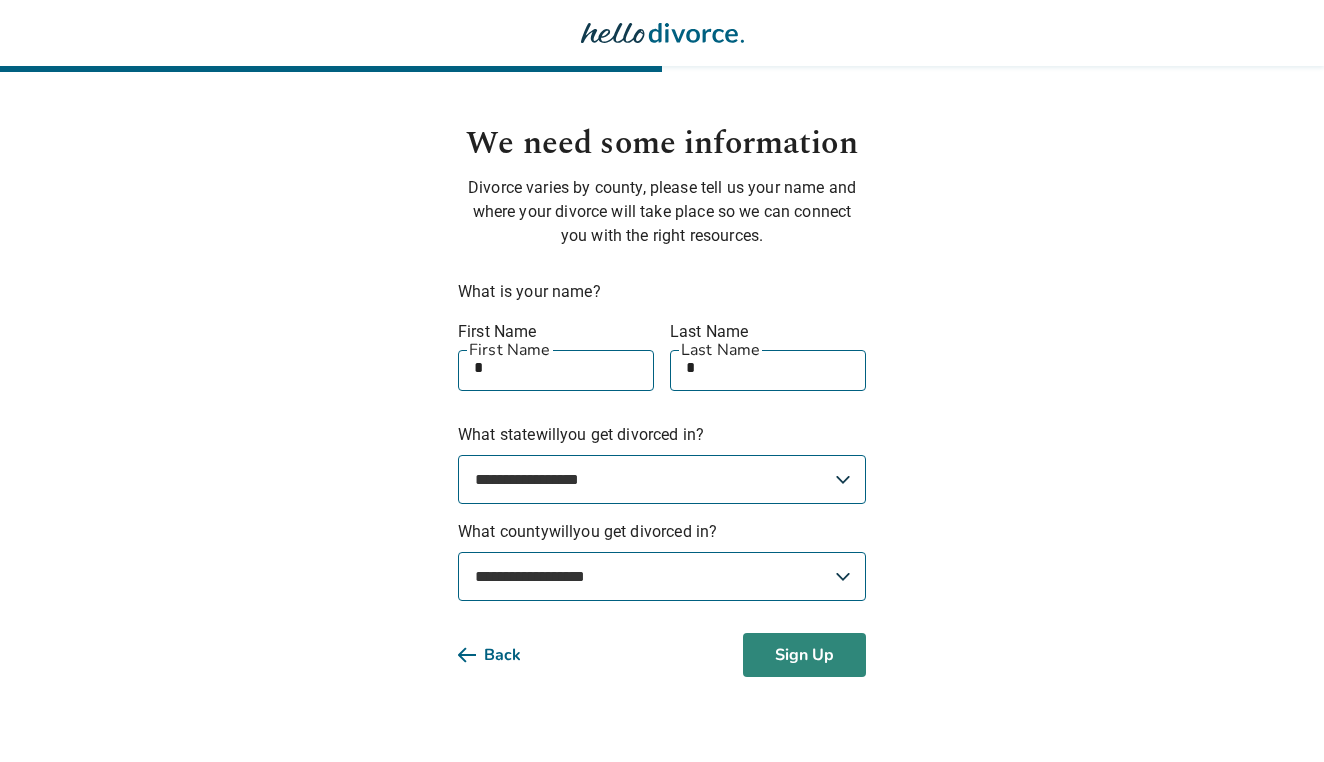 click on "Sign Up" at bounding box center (804, 655) 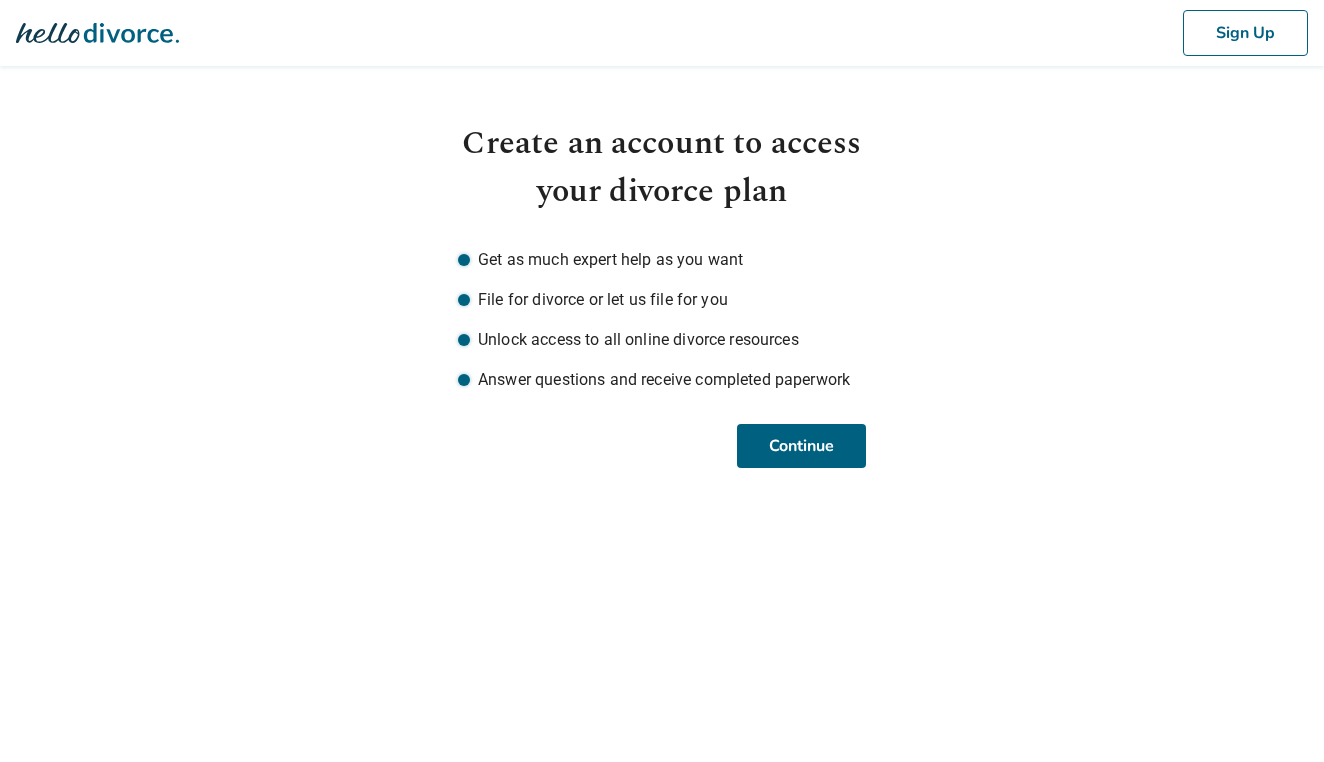 scroll, scrollTop: 0, scrollLeft: 0, axis: both 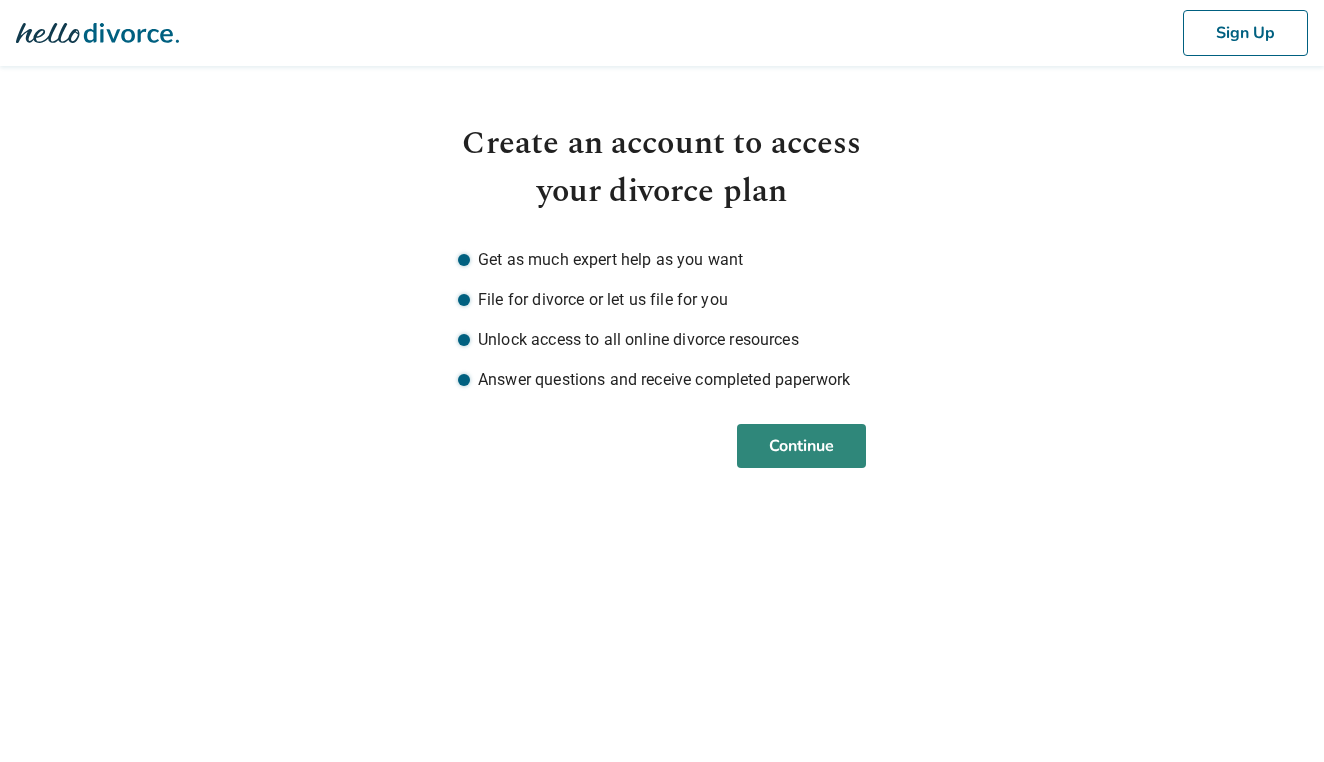 click on "Continue" at bounding box center (801, 446) 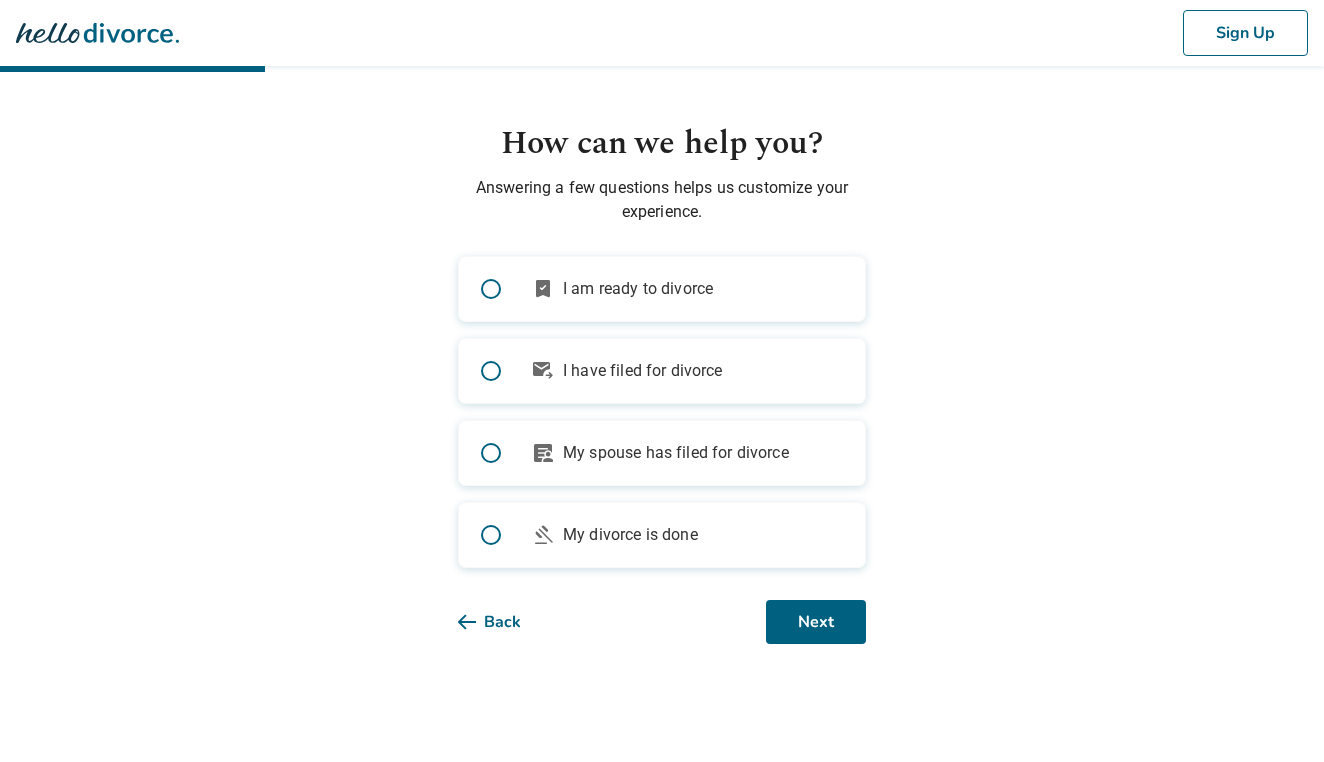 click on "Sign Up How can we help you? Answering a few questions helps us customize your experience. bookmark_check I am ready to divorce outgoing_mail I have filed for divorce article_person My spouse has filed for divorce gavel My divorce is done Back Next" at bounding box center [662, 346] 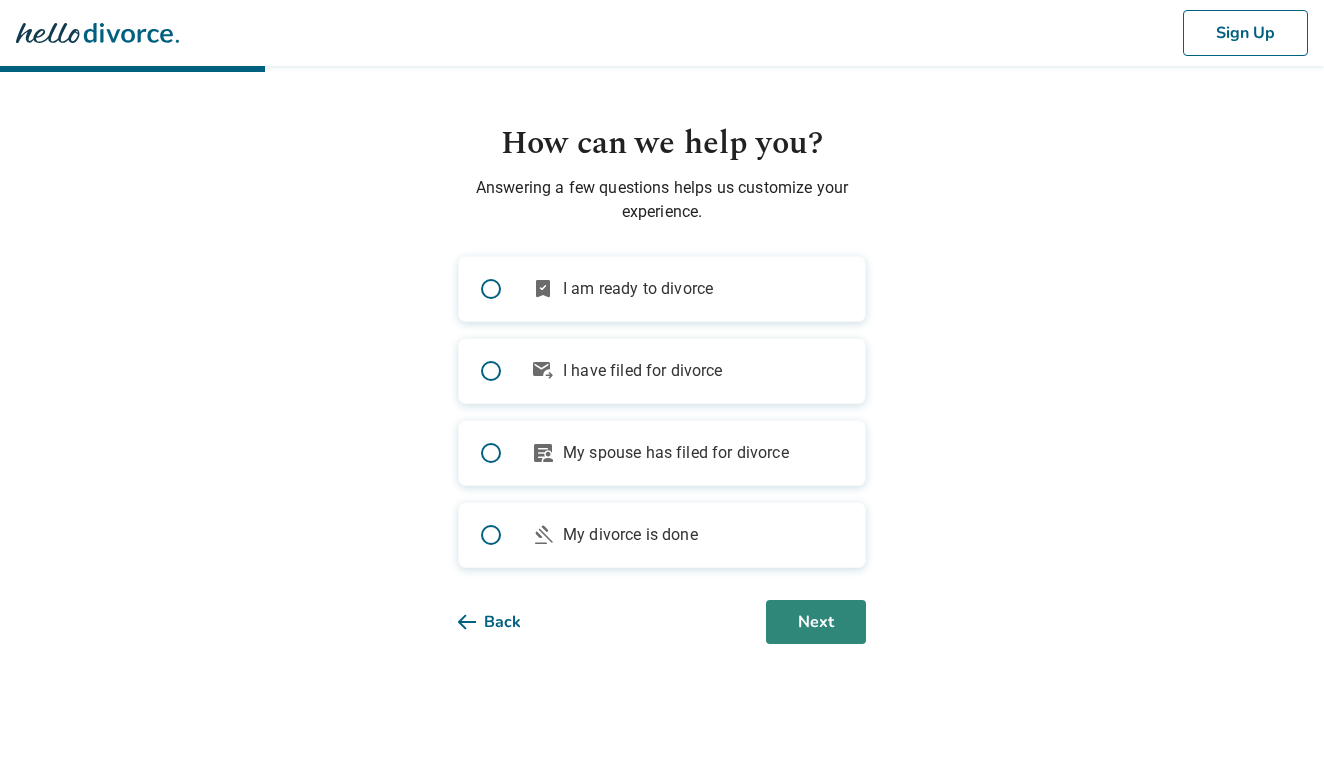 click on "Next" at bounding box center [816, 622] 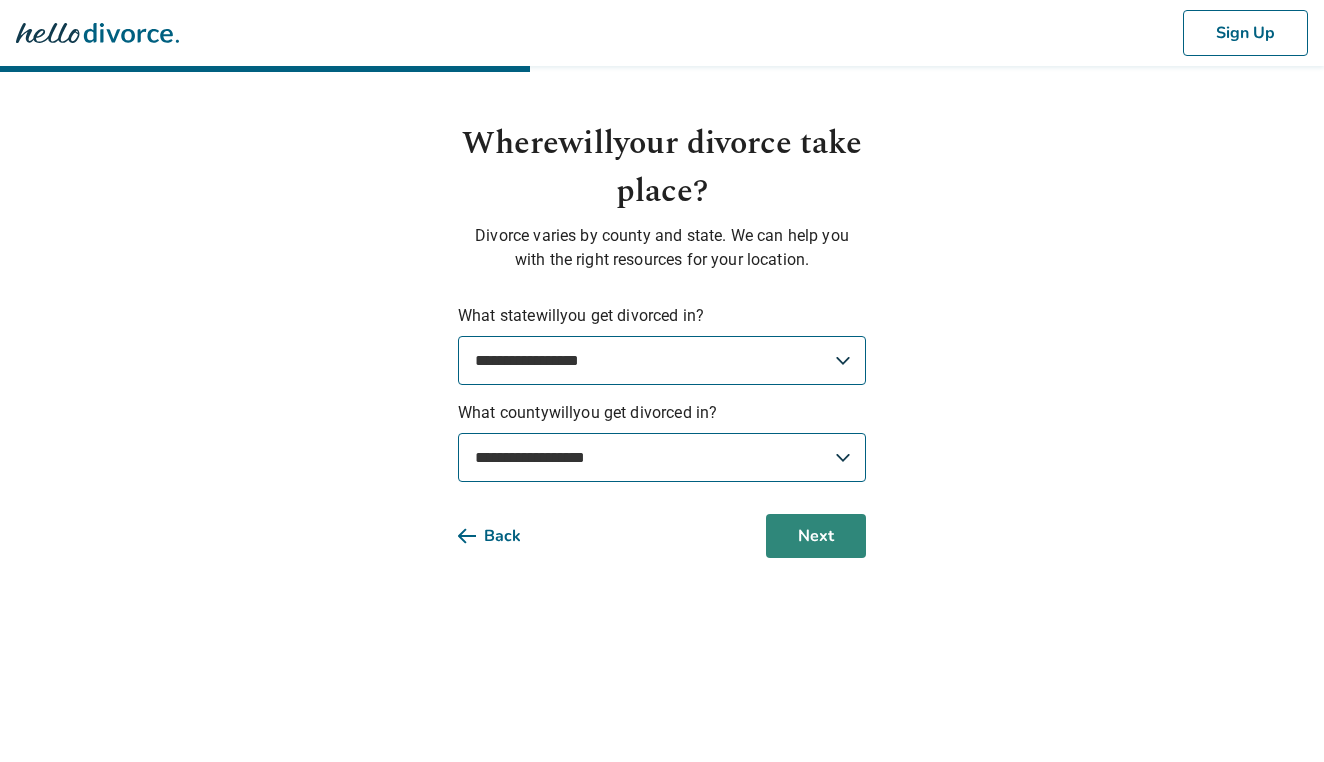 click on "Next" at bounding box center (816, 536) 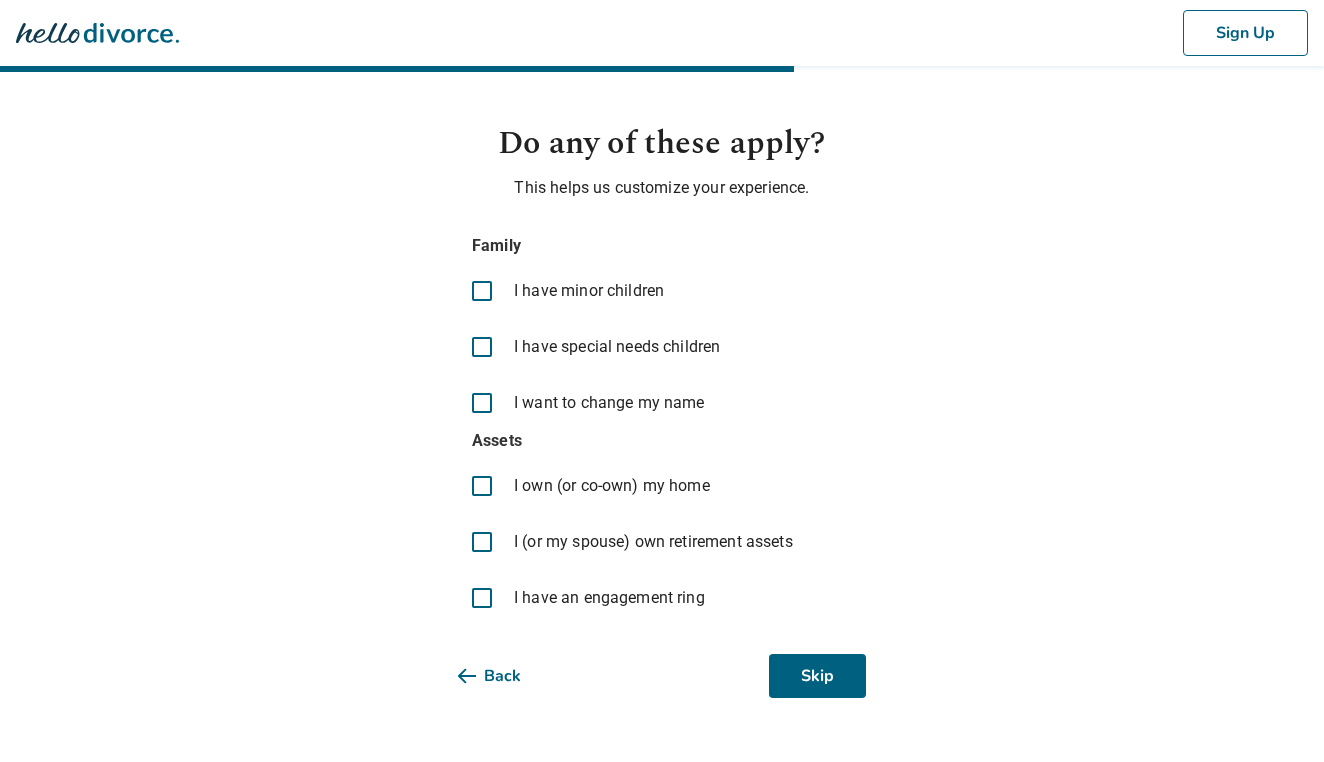 click on "I have minor children" at bounding box center [662, 291] 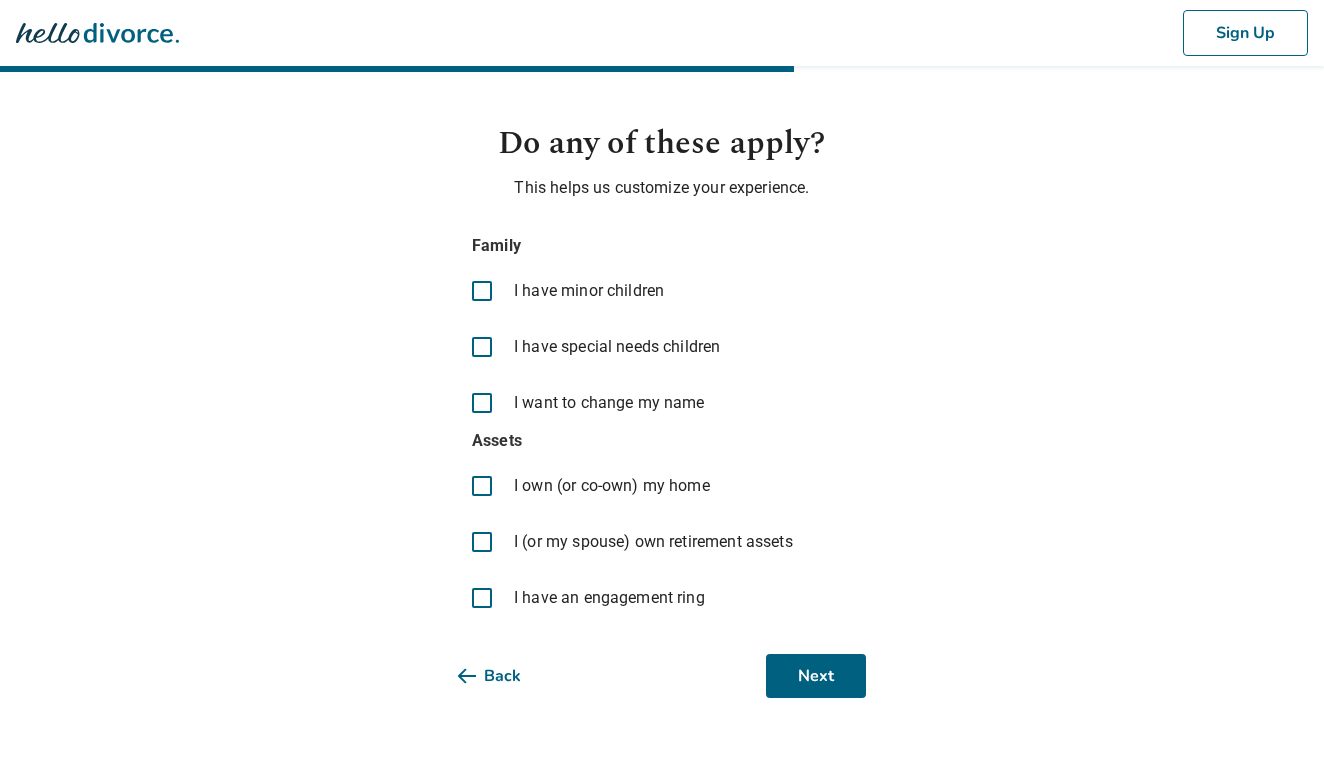 click on "I own (or co-own) my home" at bounding box center [612, 486] 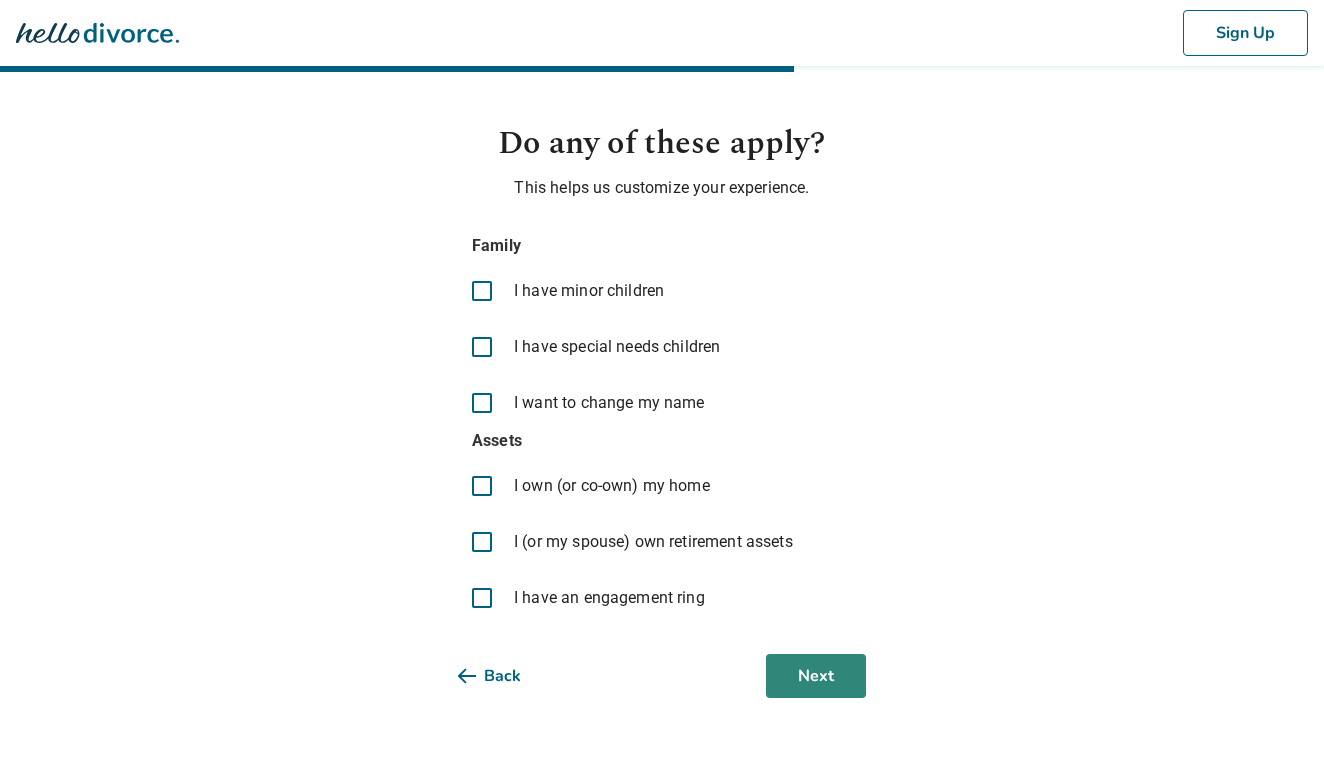 click on "Next" at bounding box center [816, 676] 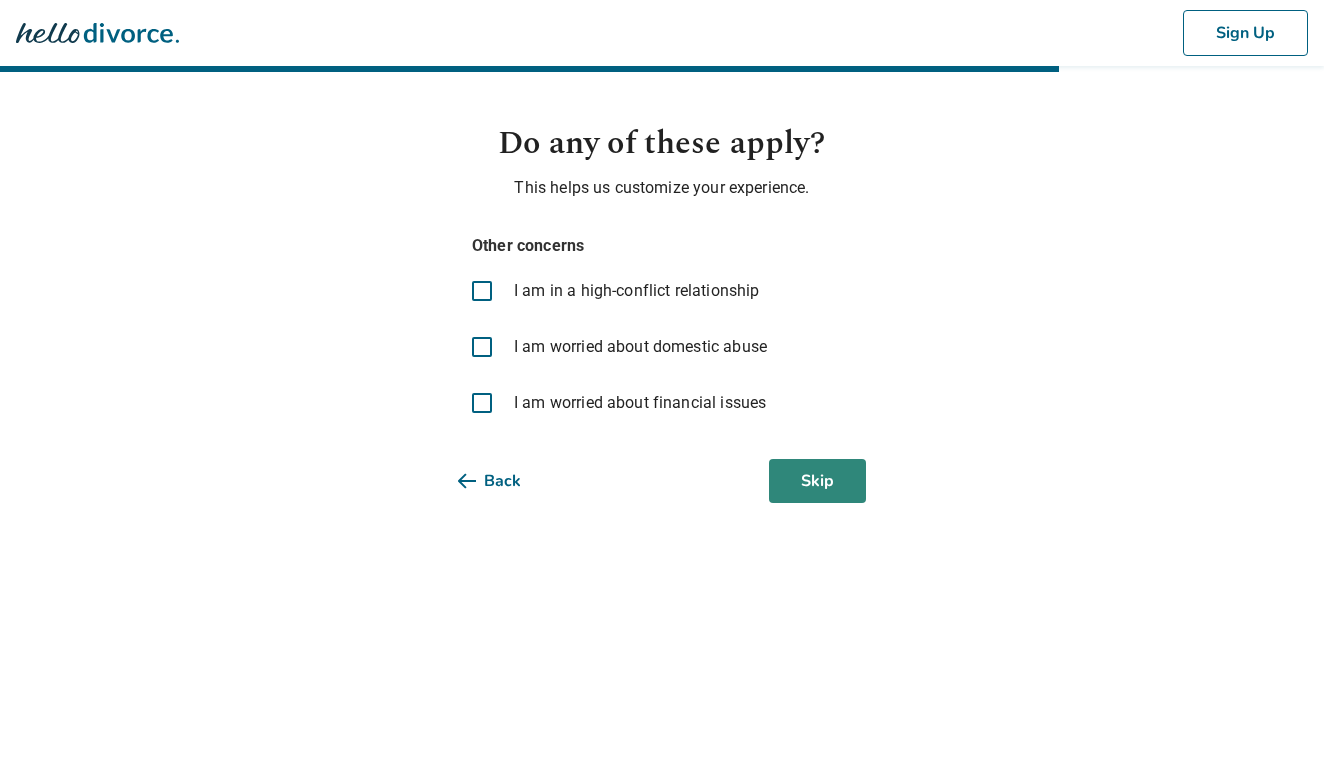 click on "Skip" at bounding box center (817, 481) 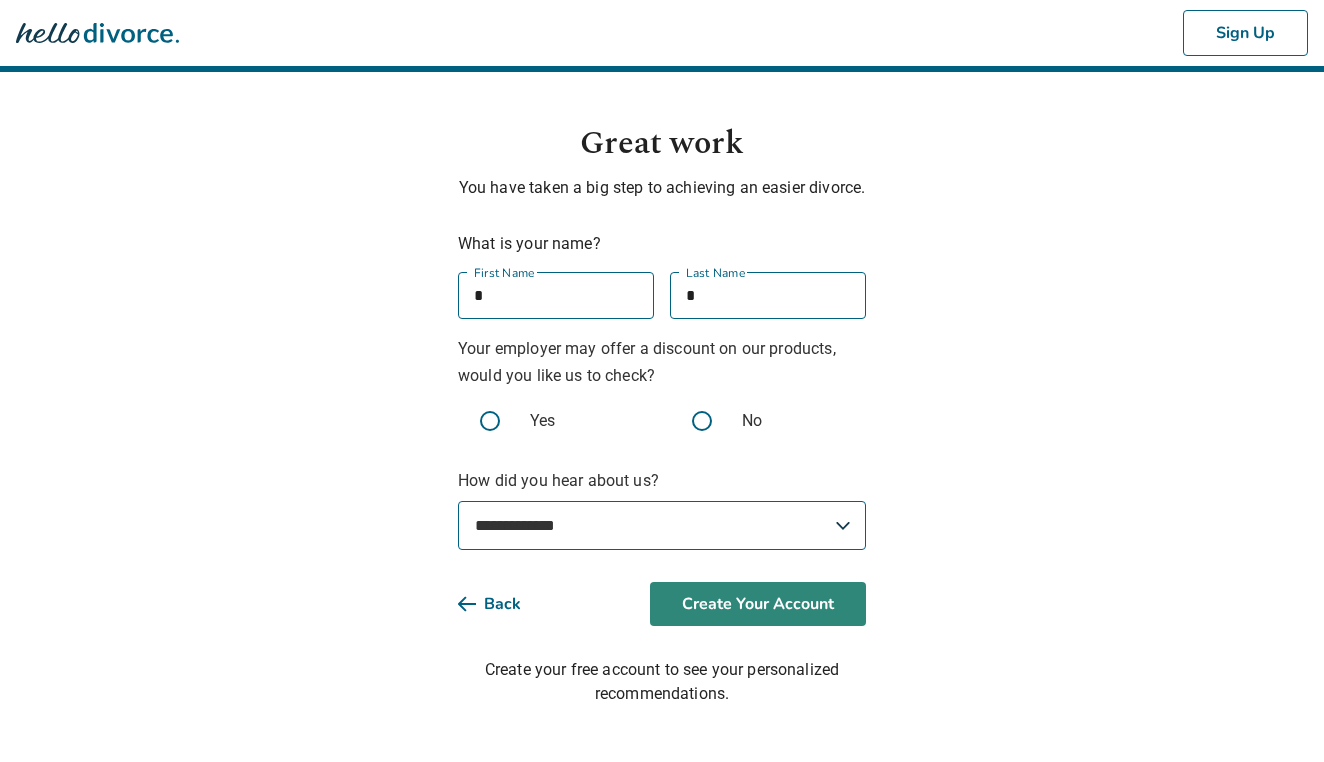 click on "Create Your Account" at bounding box center (758, 604) 